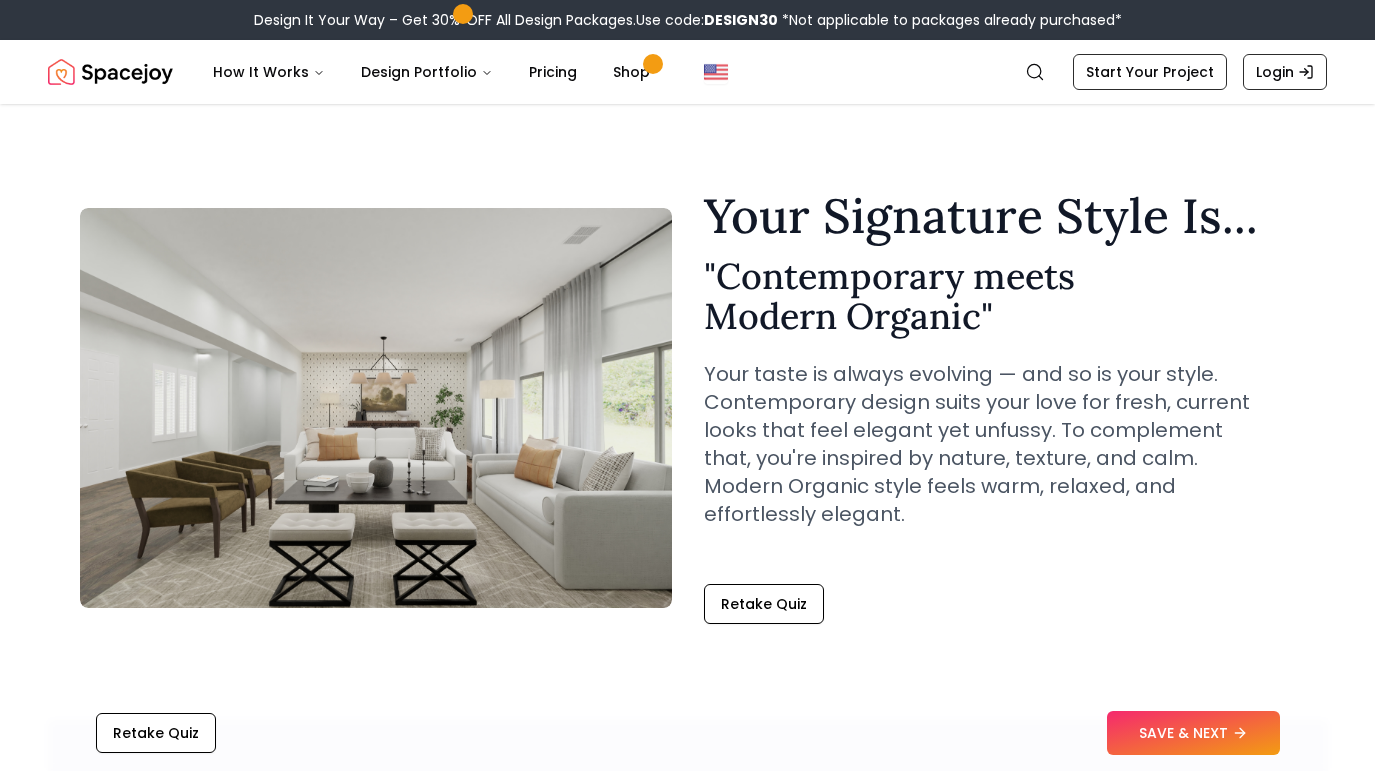 scroll, scrollTop: 0, scrollLeft: 0, axis: both 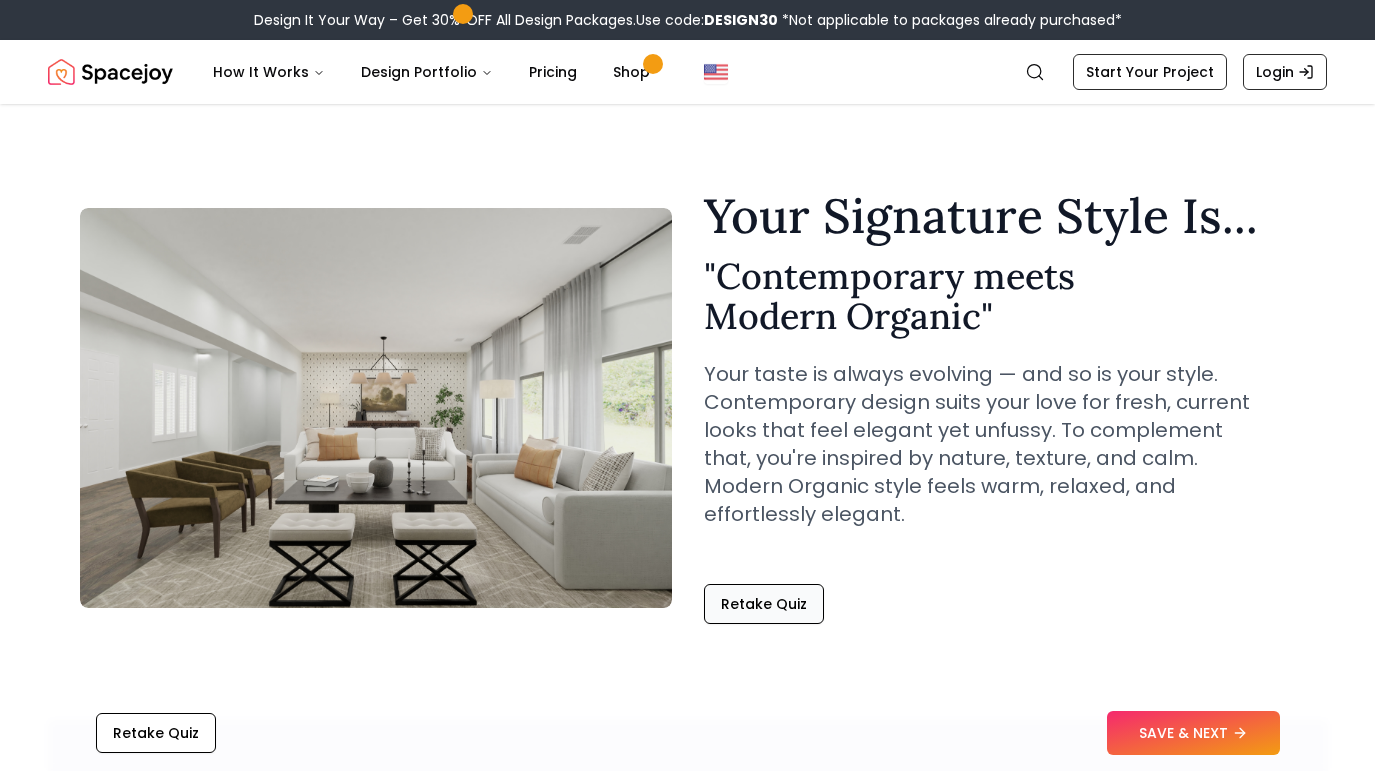 click on "Retake Quiz" at bounding box center (764, 604) 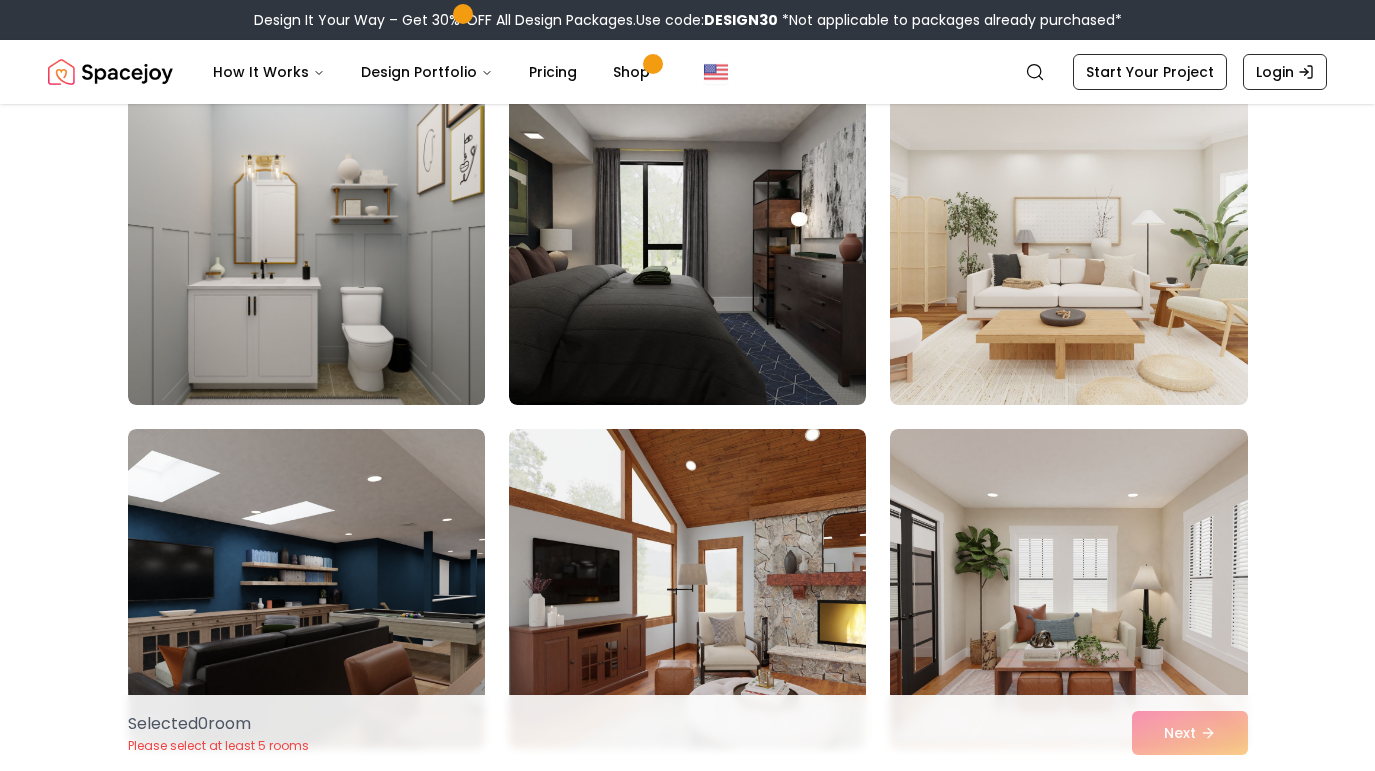 scroll, scrollTop: 3284, scrollLeft: 0, axis: vertical 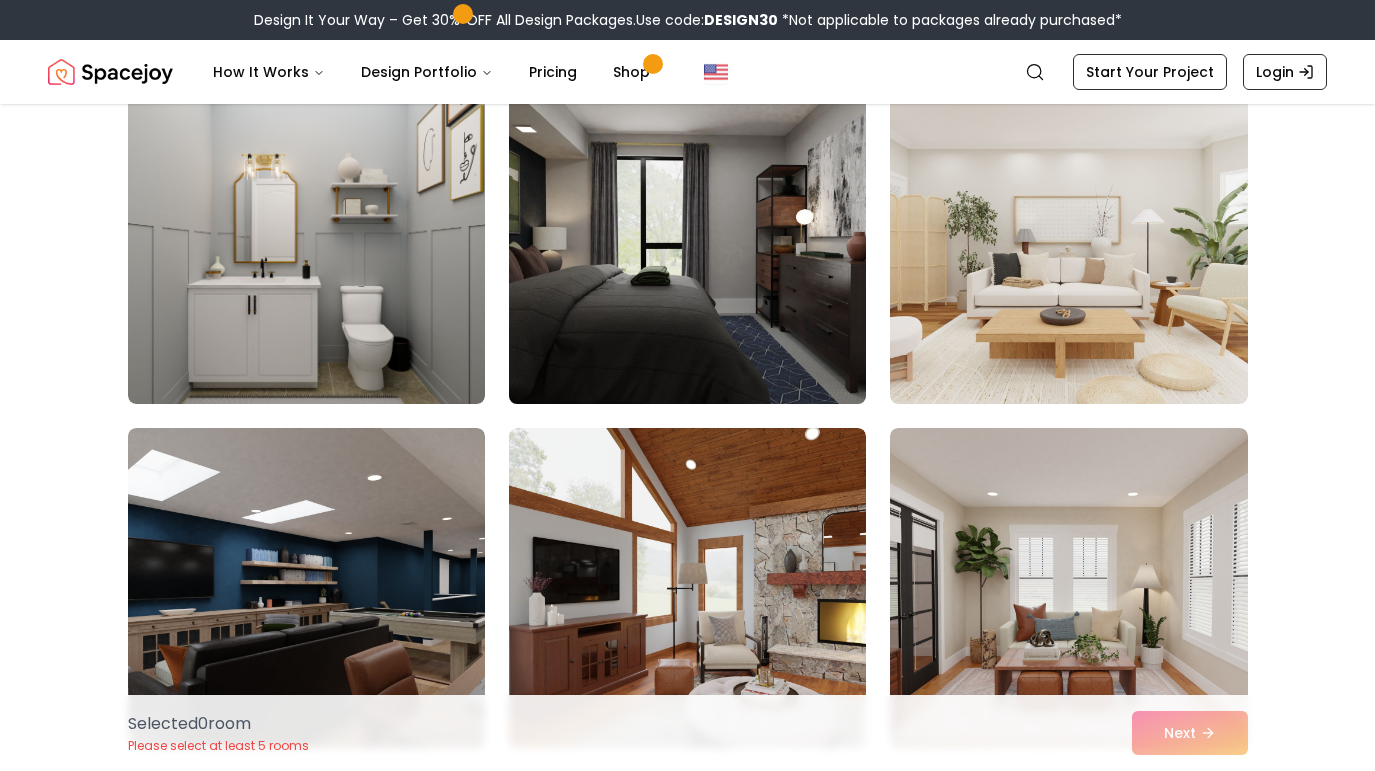click at bounding box center (687, 244) 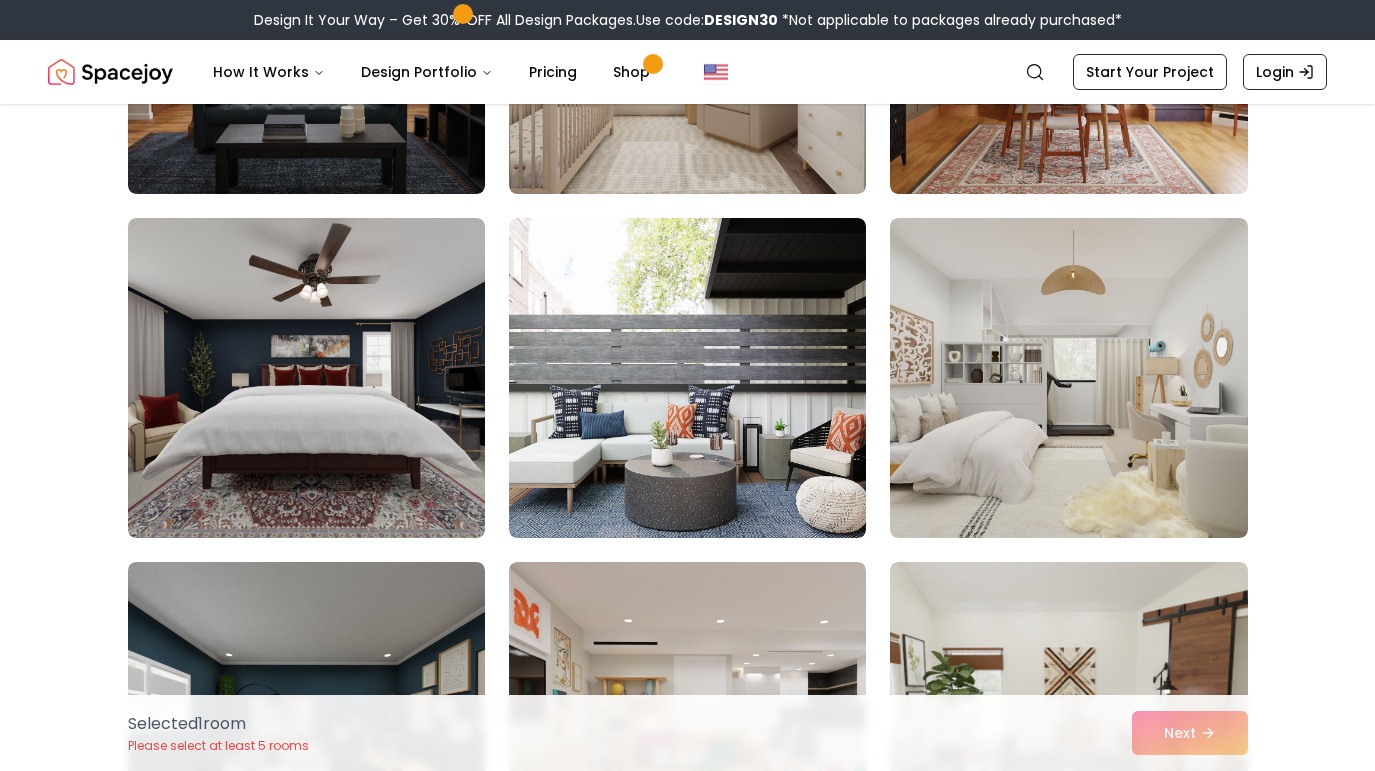 scroll, scrollTop: 4528, scrollLeft: 0, axis: vertical 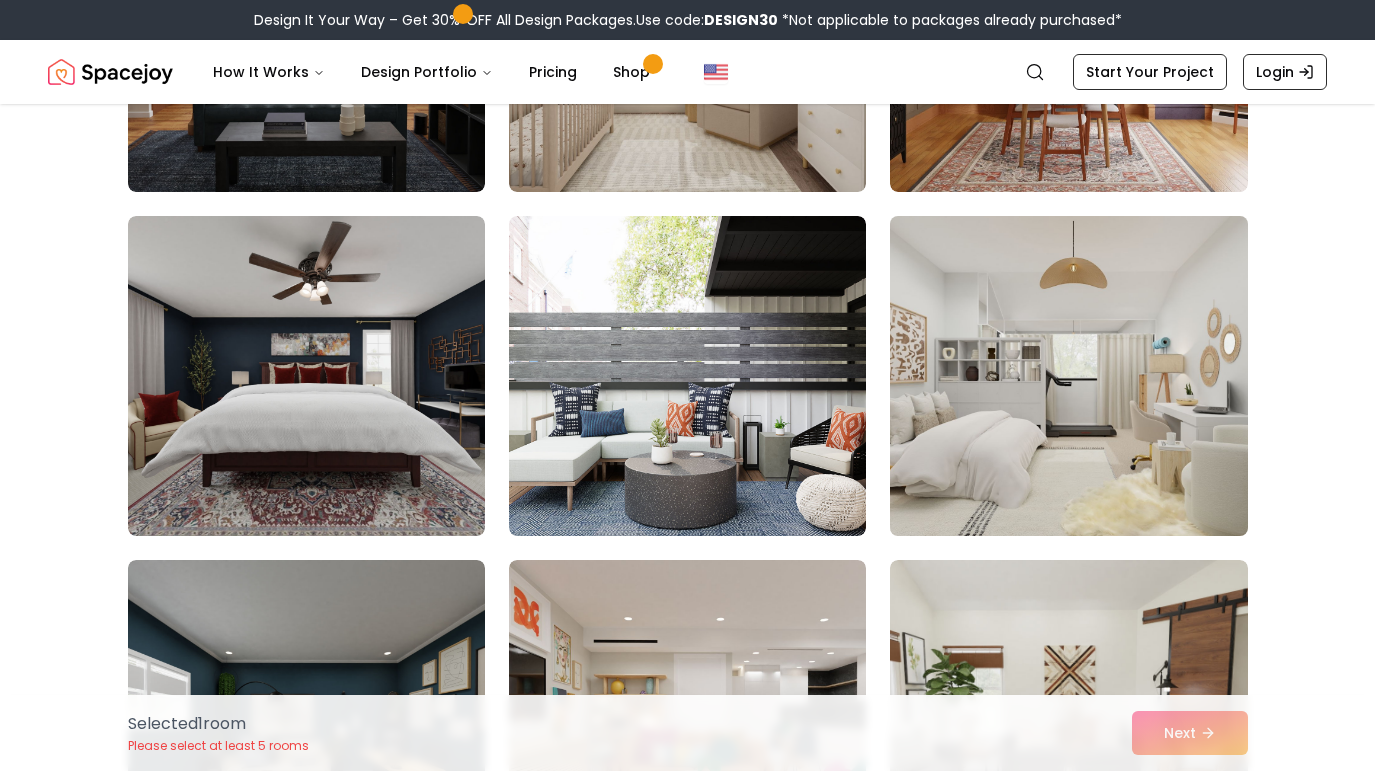 click at bounding box center [1068, 376] 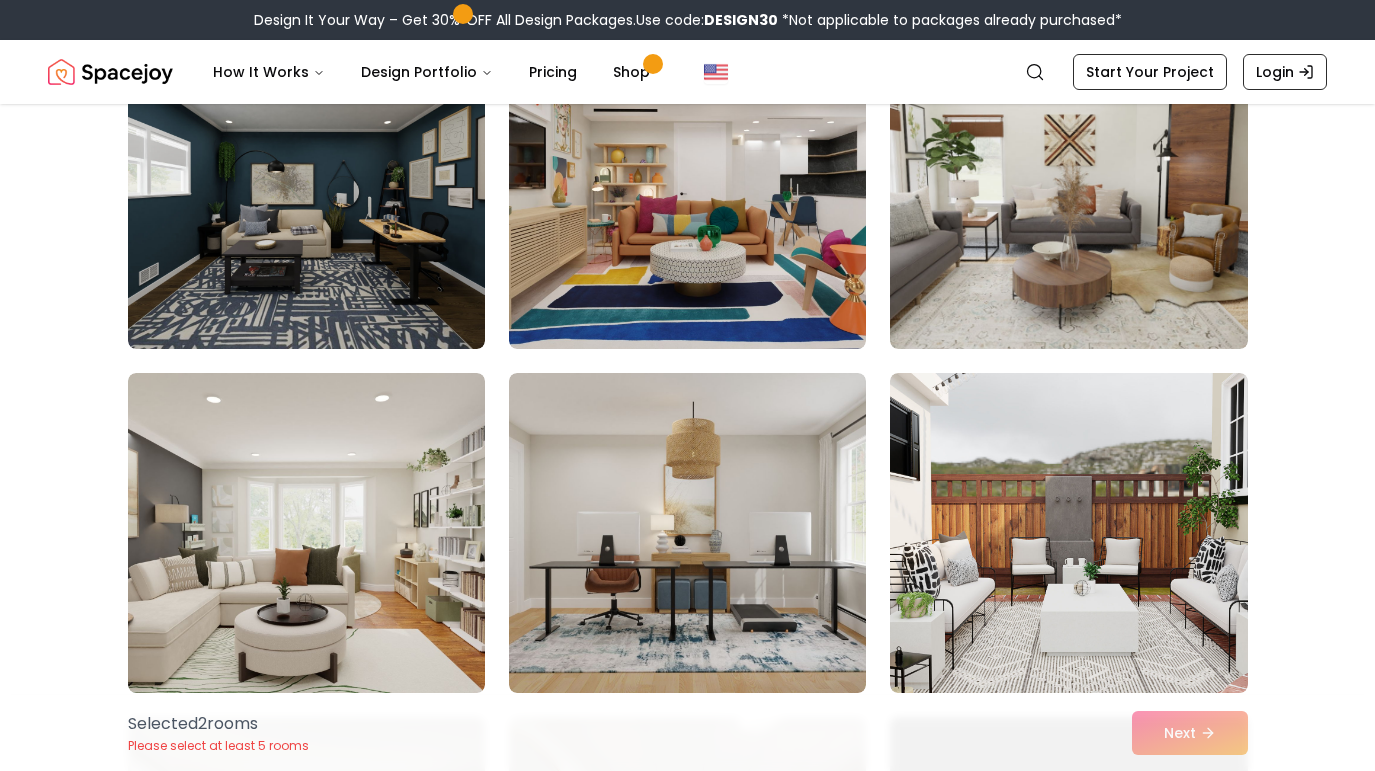 scroll, scrollTop: 5051, scrollLeft: 0, axis: vertical 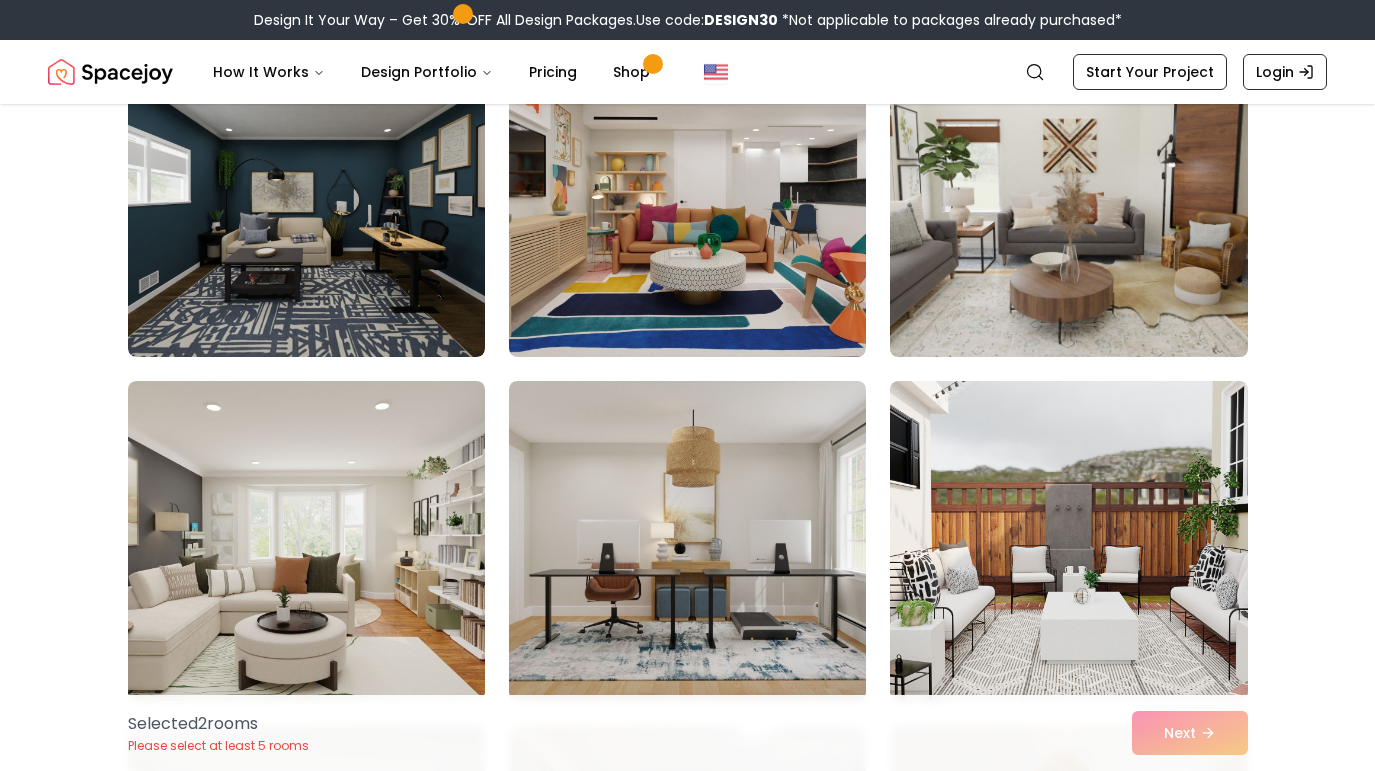 click at bounding box center [1068, 197] 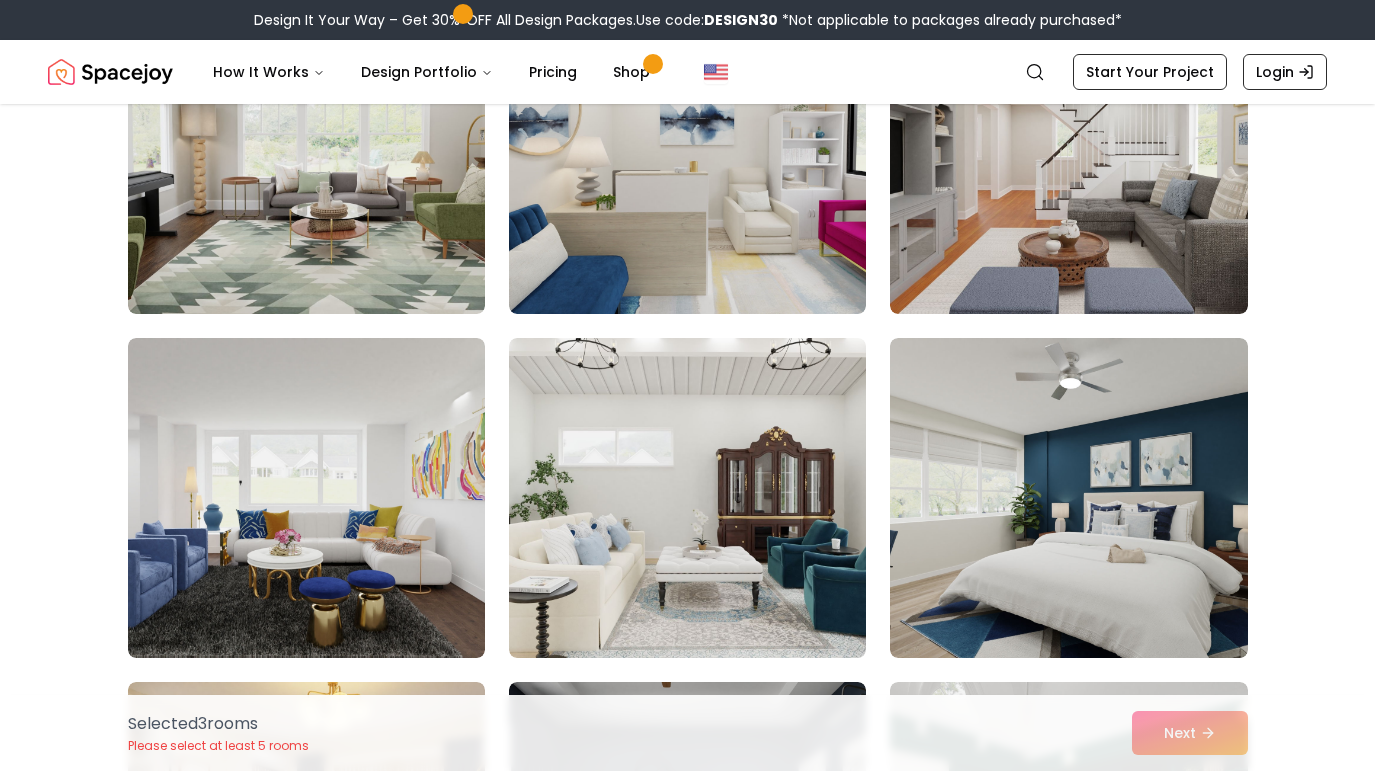 scroll, scrollTop: 5948, scrollLeft: 0, axis: vertical 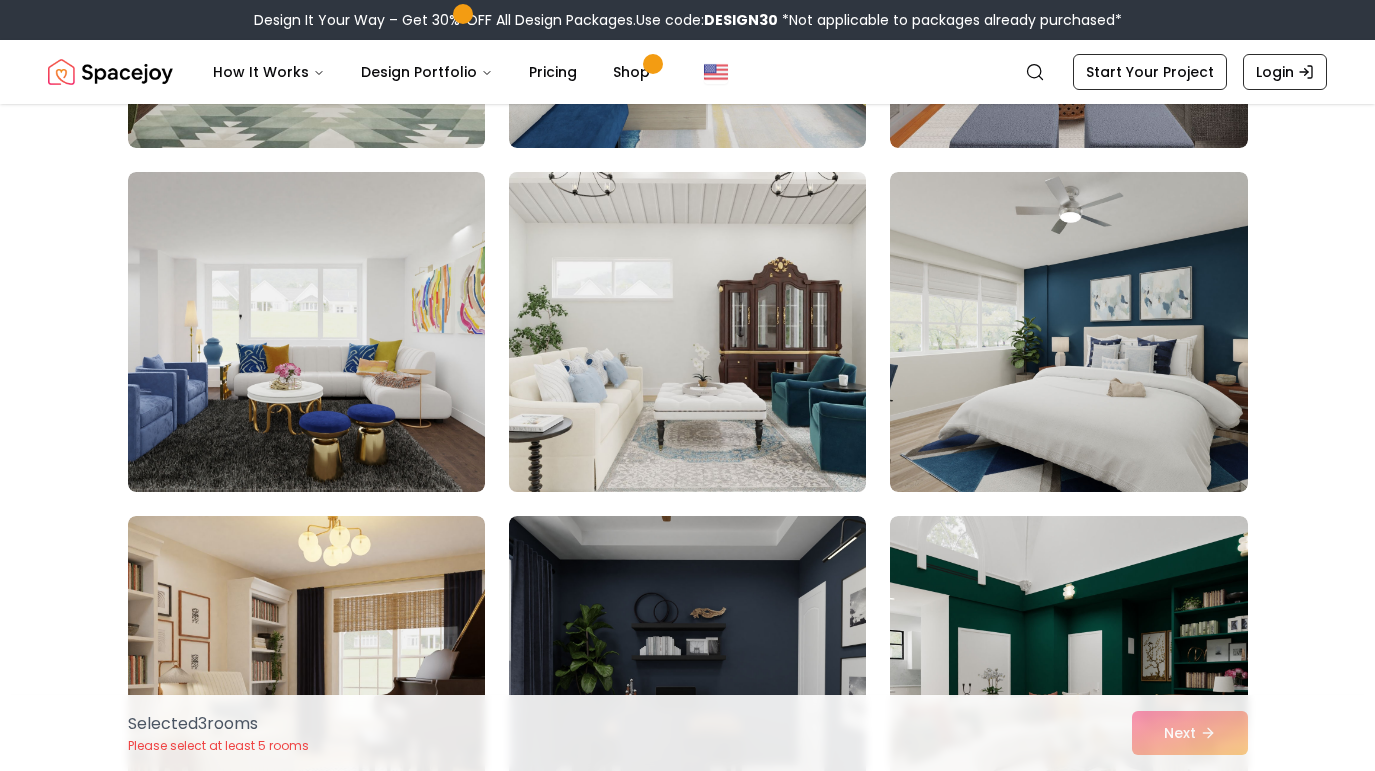 click at bounding box center [687, 332] 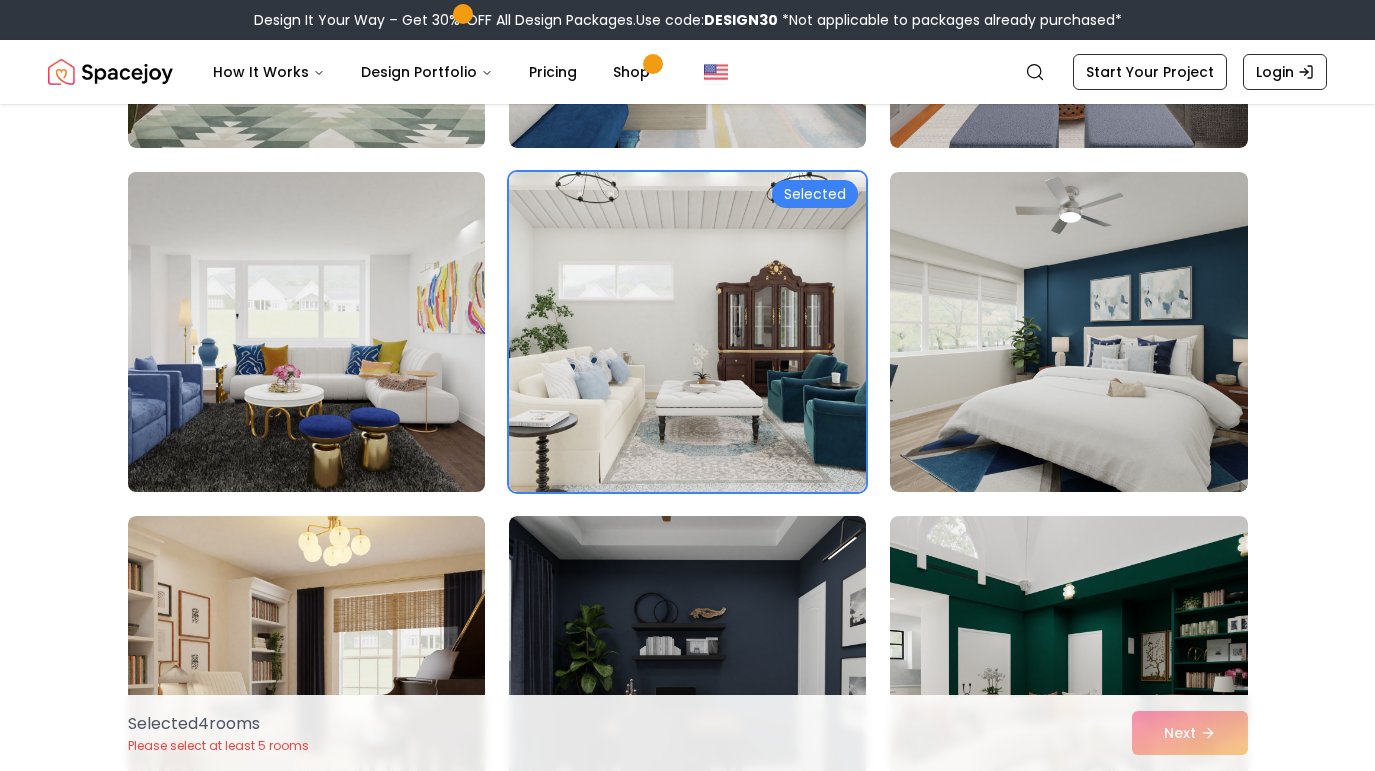click at bounding box center (306, 332) 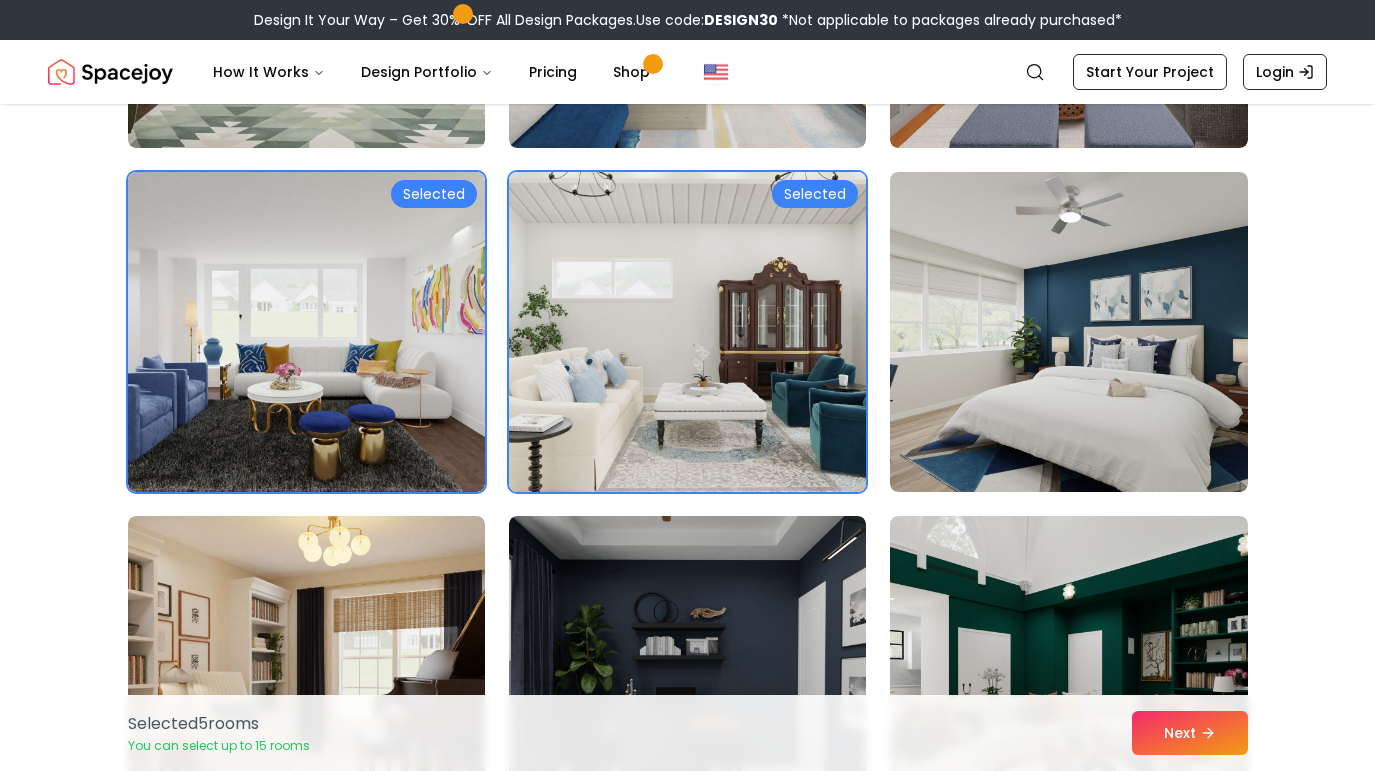 click at bounding box center (687, 332) 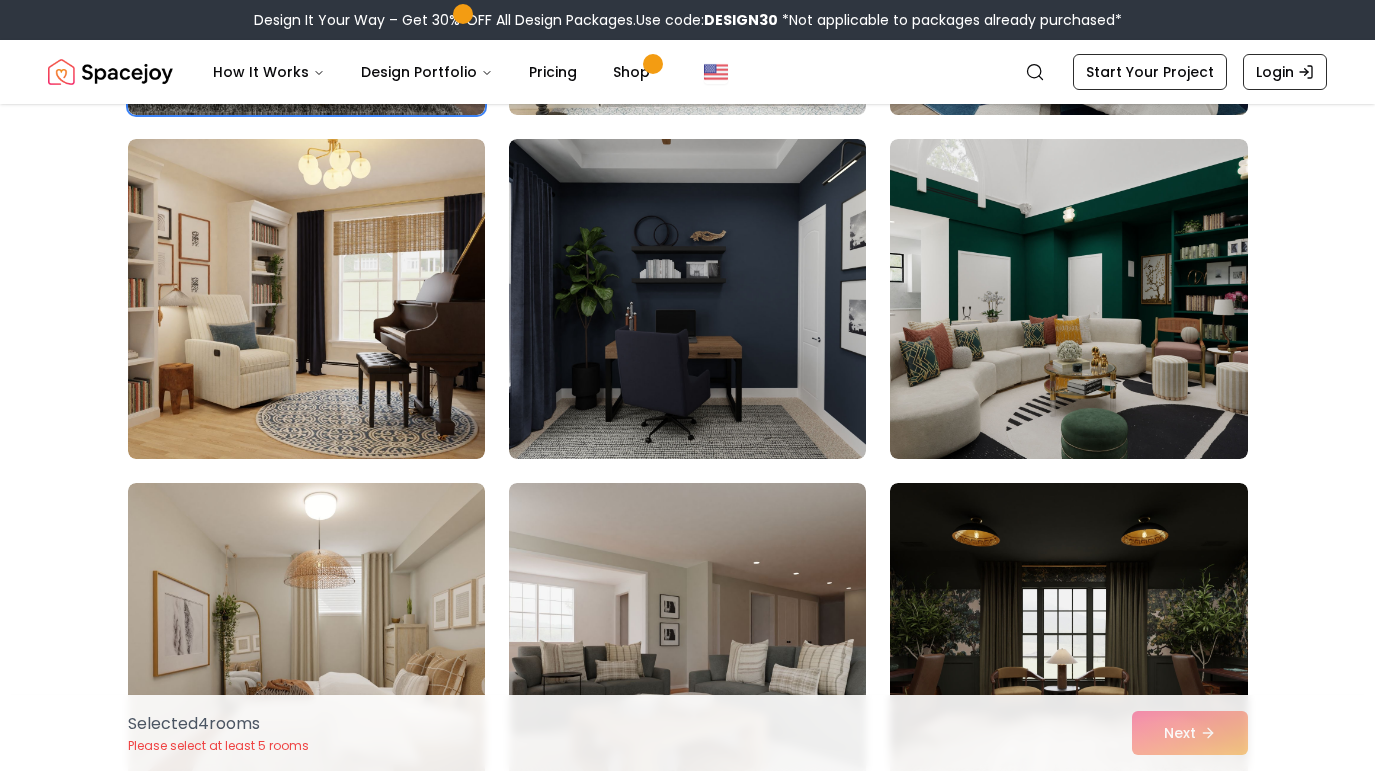 scroll, scrollTop: 6326, scrollLeft: 0, axis: vertical 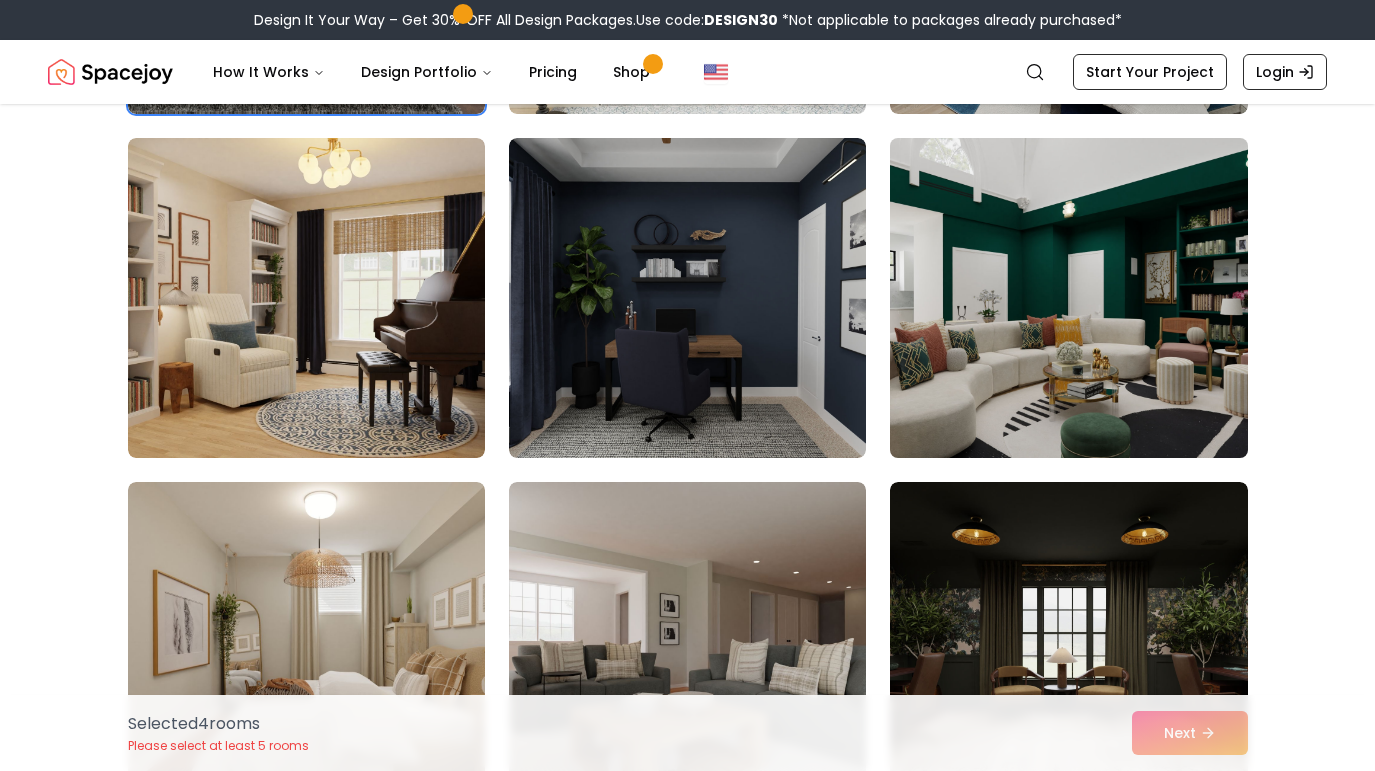 click at bounding box center [1068, 298] 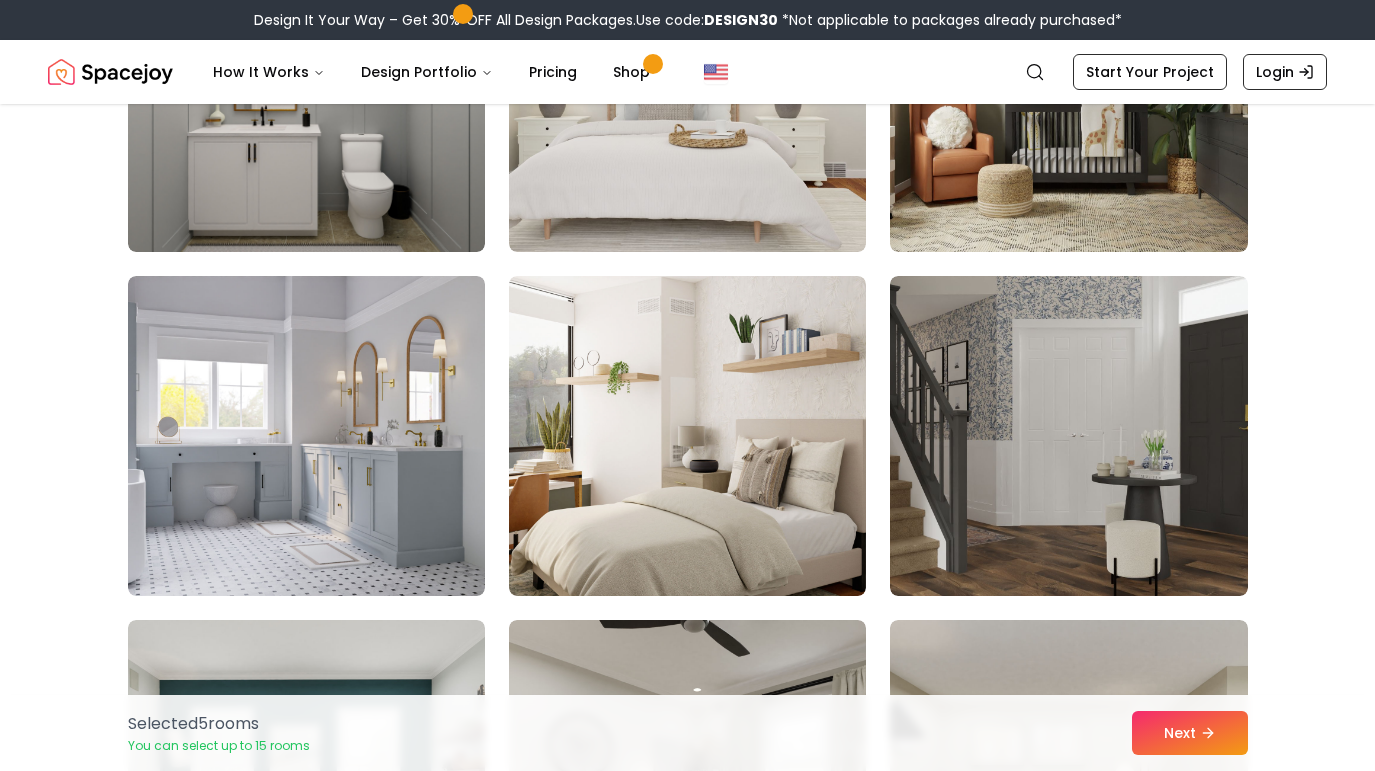 scroll, scrollTop: 7222, scrollLeft: 0, axis: vertical 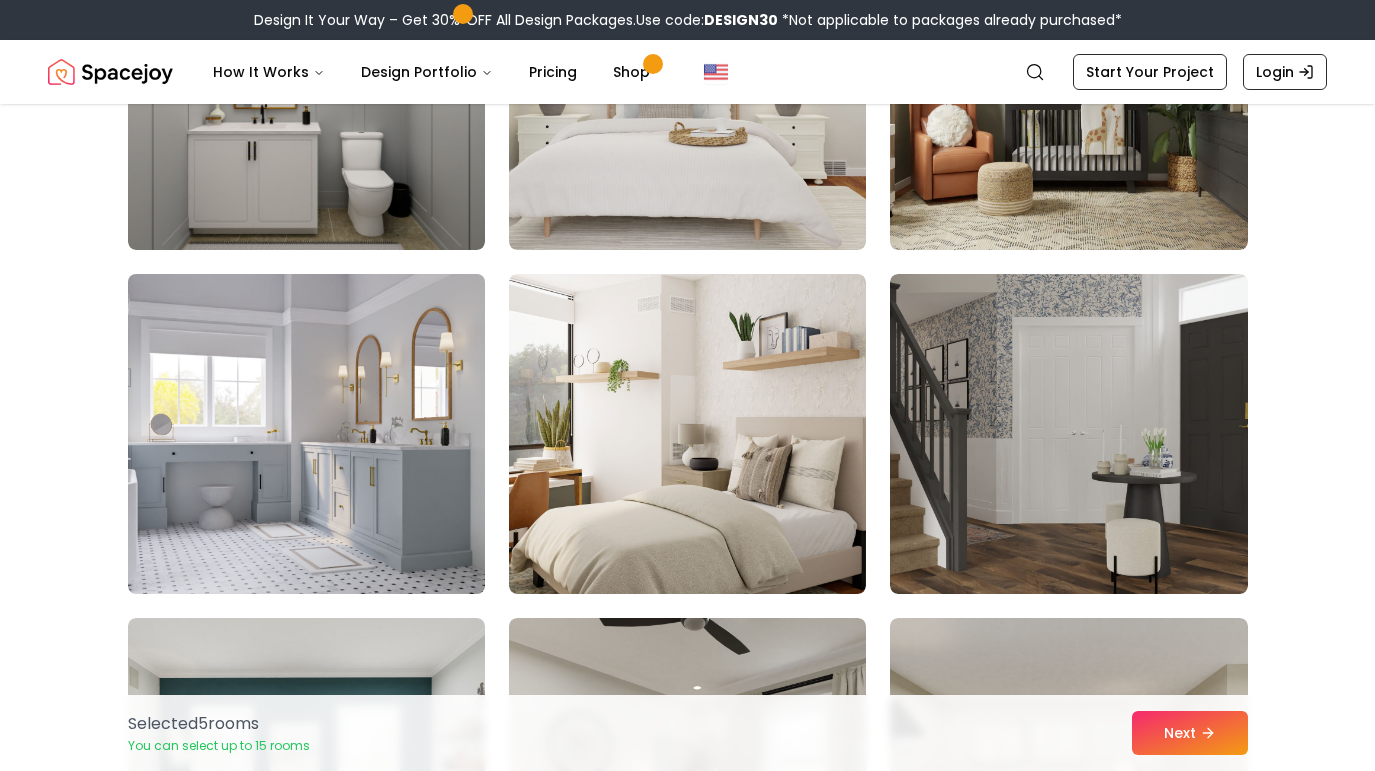 click at bounding box center [306, 434] 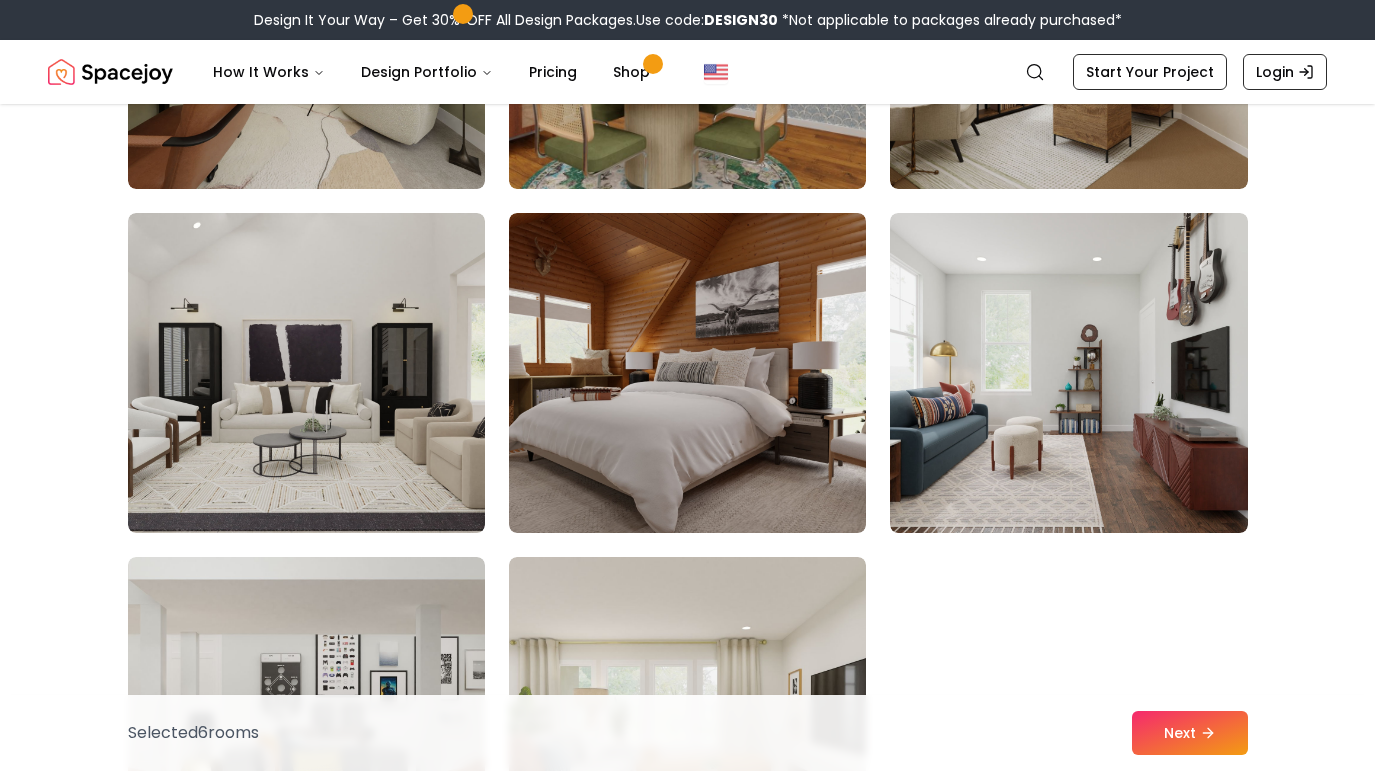 scroll, scrollTop: 8660, scrollLeft: 0, axis: vertical 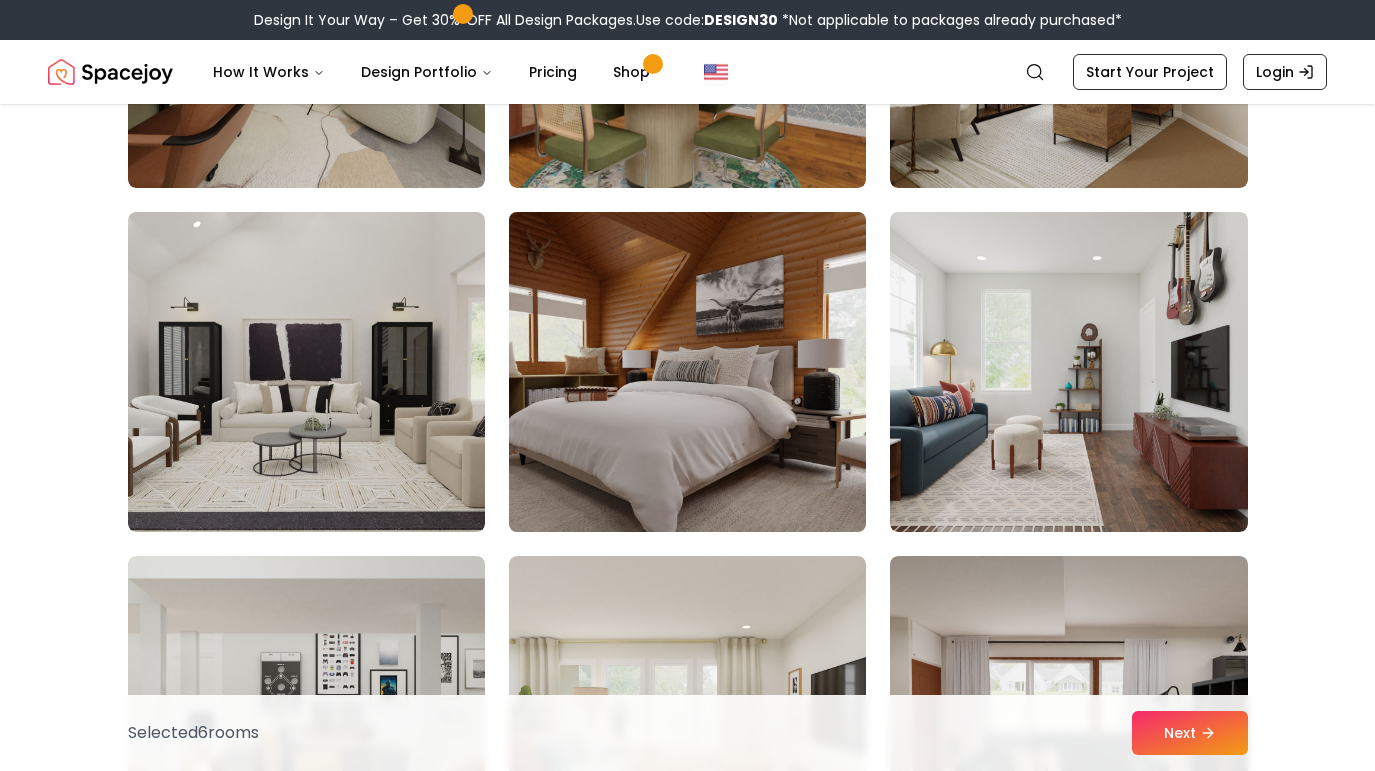 click at bounding box center [687, 372] 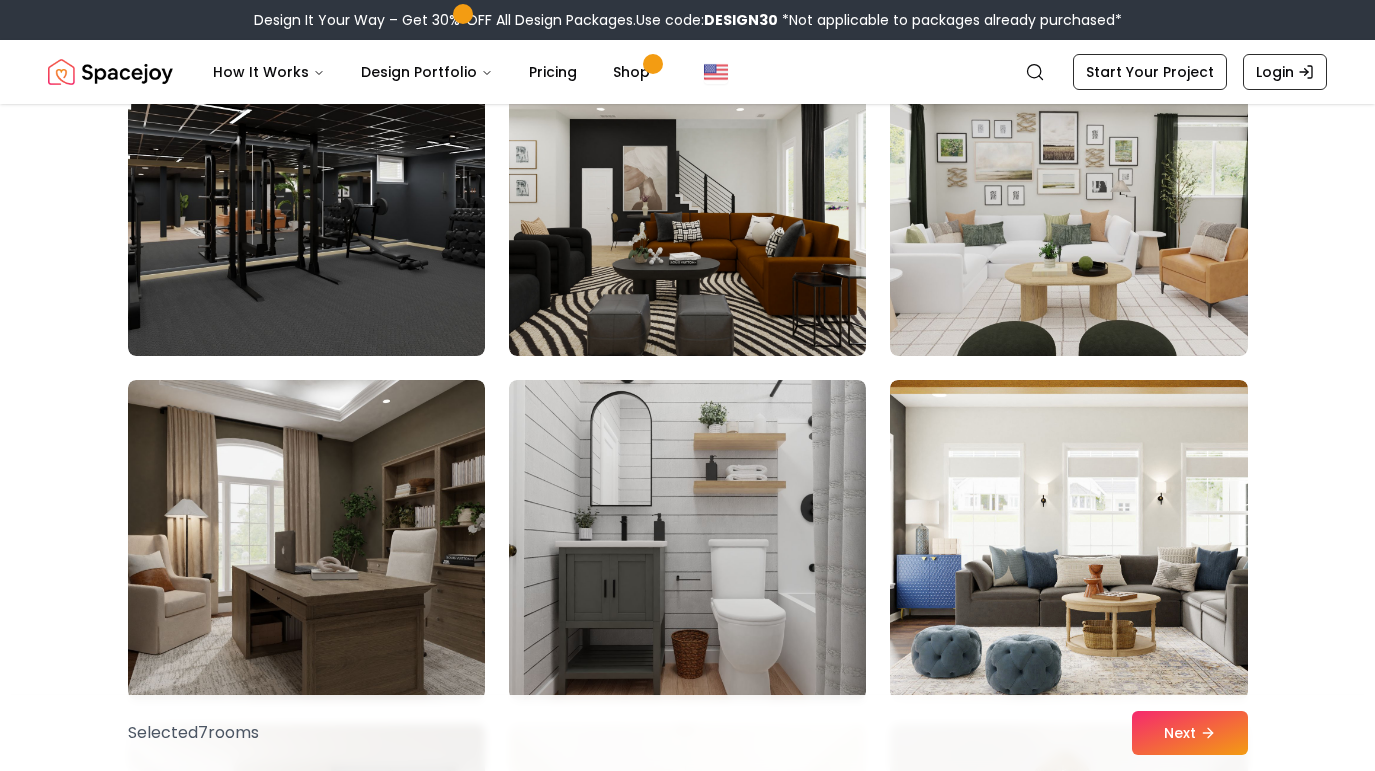 scroll, scrollTop: 10557, scrollLeft: 0, axis: vertical 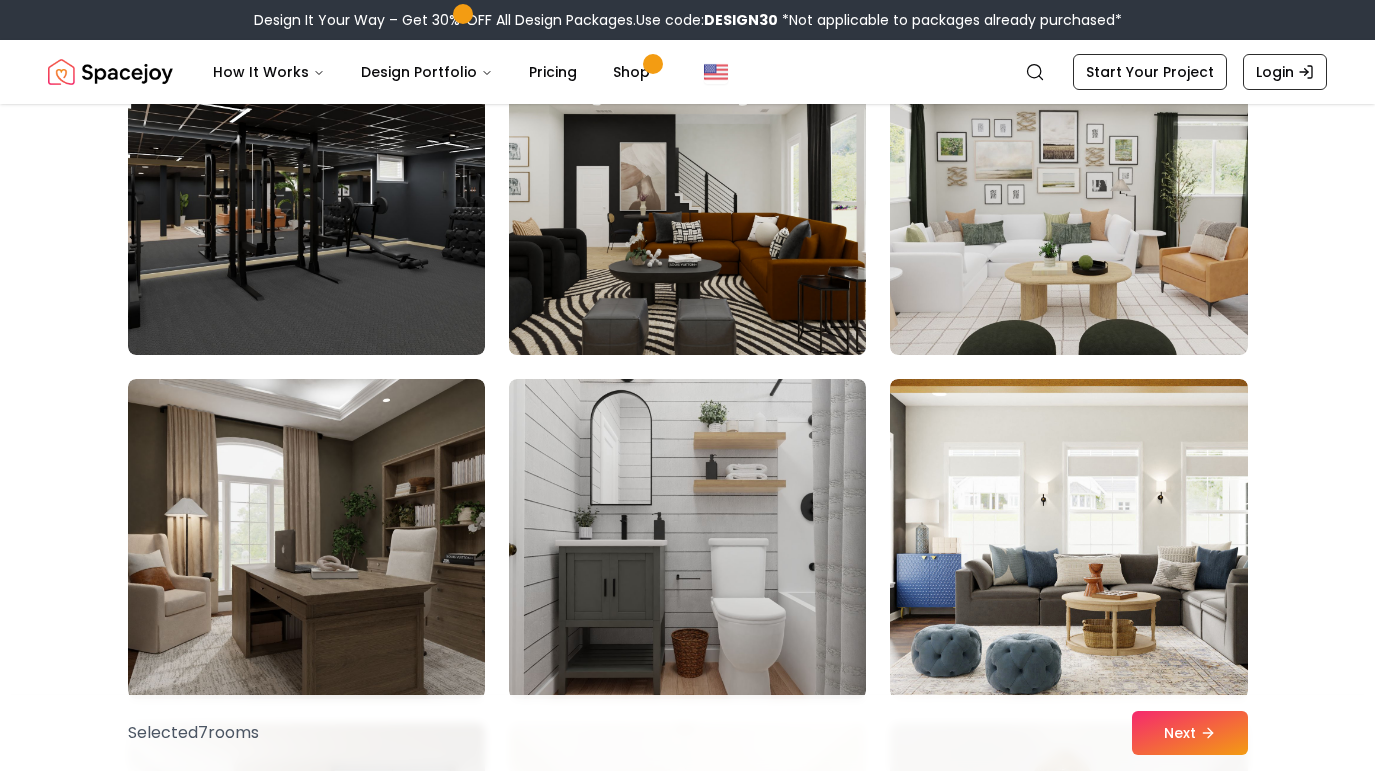 click at bounding box center [687, 195] 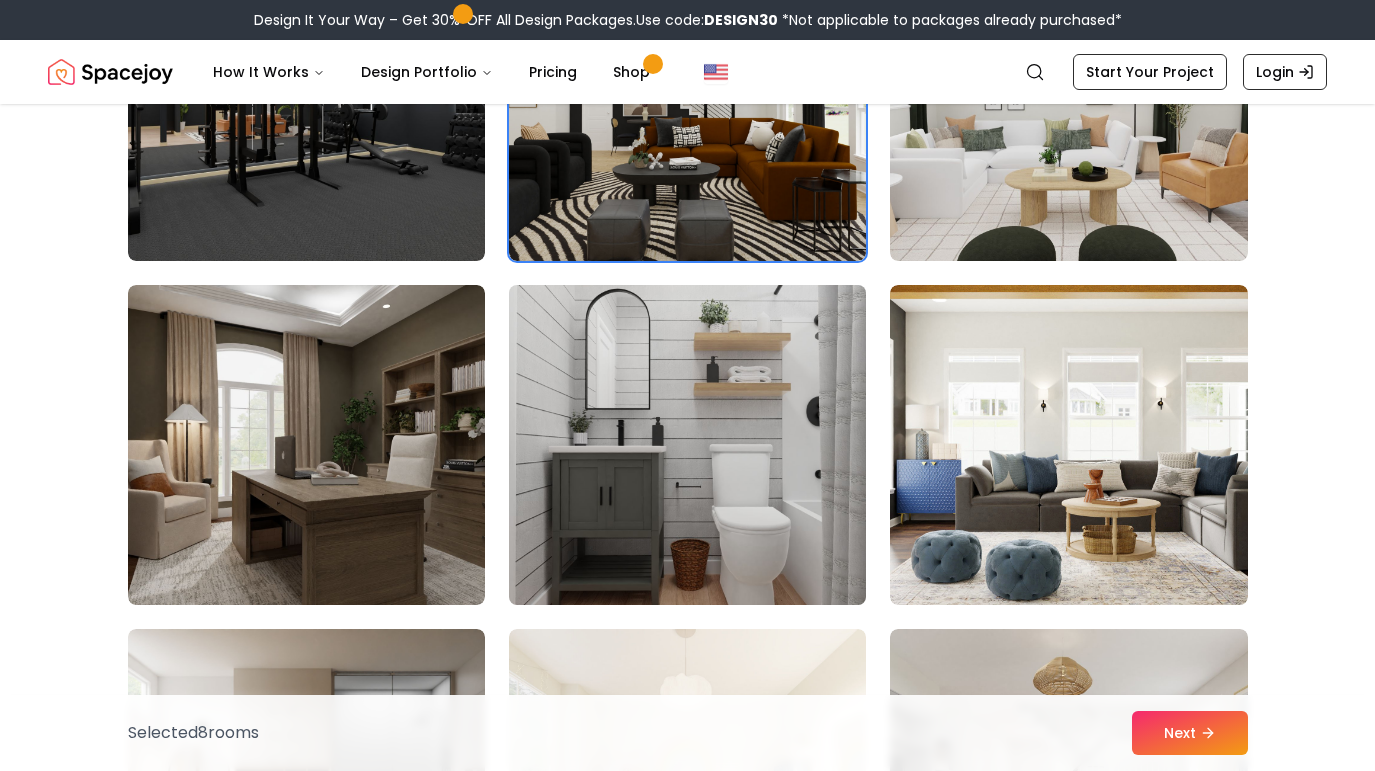 scroll, scrollTop: 10670, scrollLeft: 0, axis: vertical 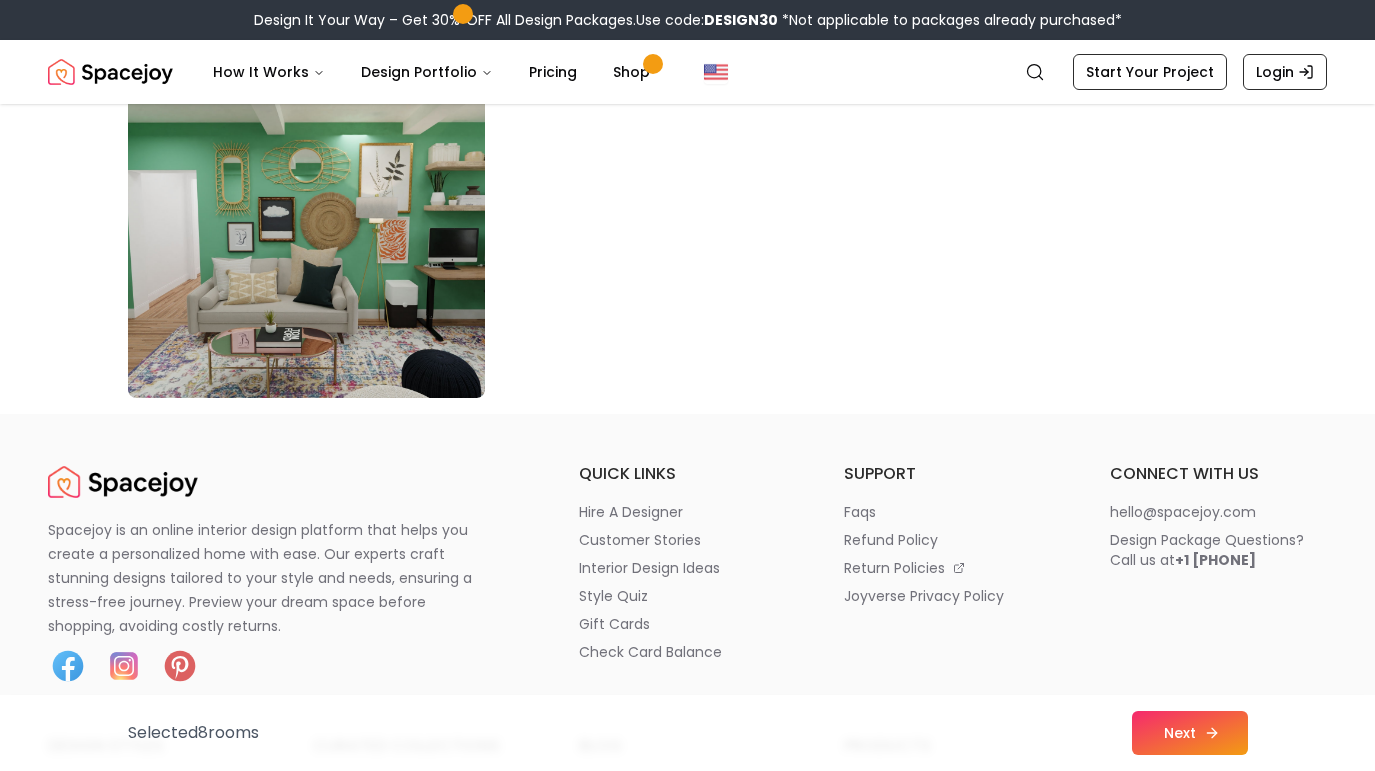 click on "Next" at bounding box center [1190, 733] 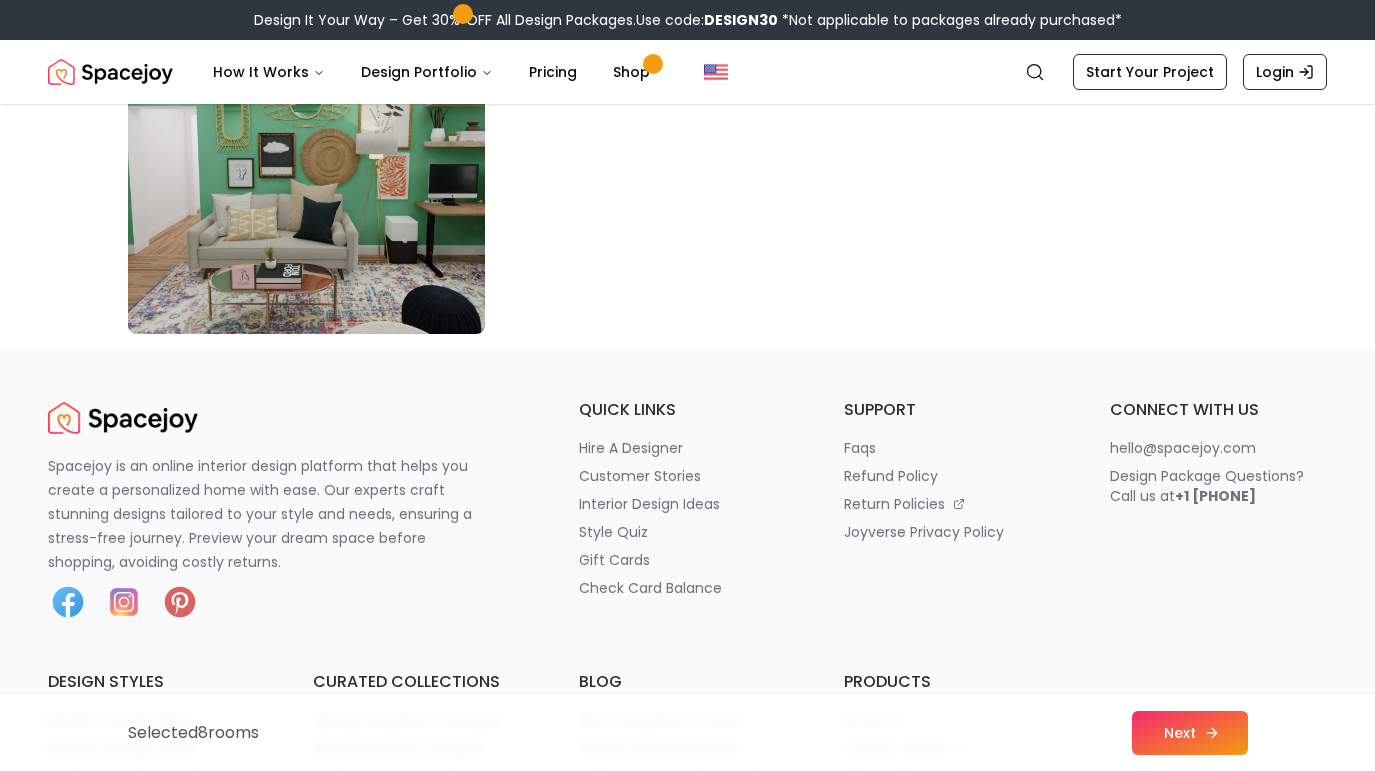 scroll, scrollTop: 11546, scrollLeft: 0, axis: vertical 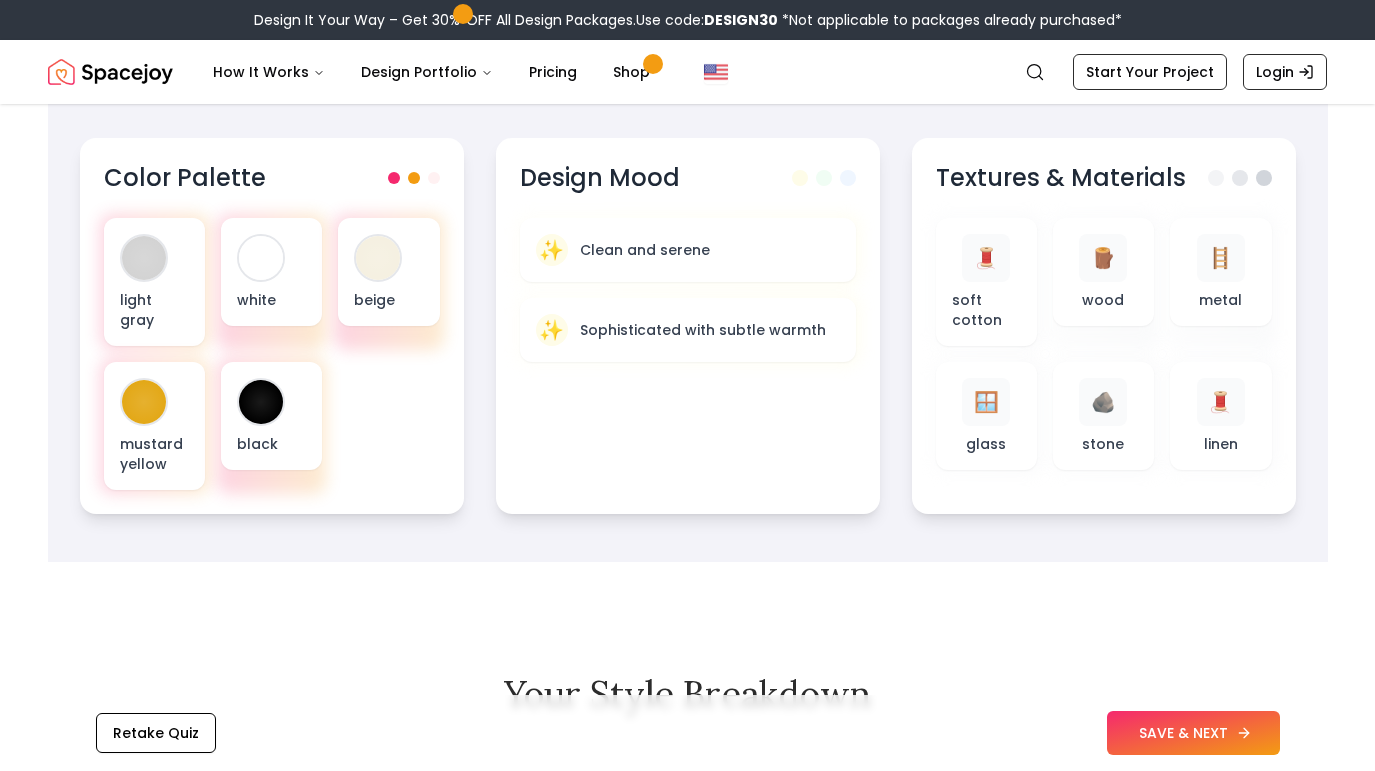 click on "SAVE & NEXT" at bounding box center (1193, 733) 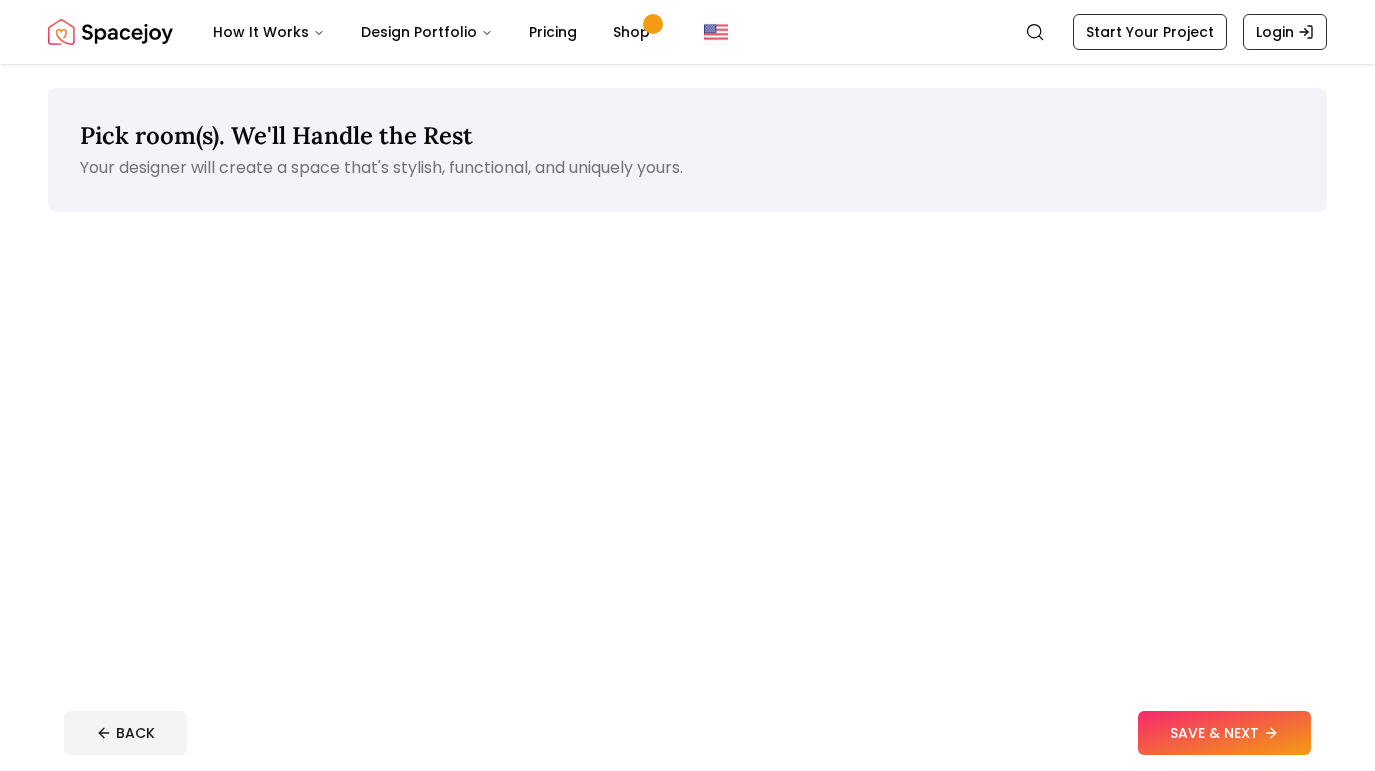 scroll, scrollTop: 0, scrollLeft: 0, axis: both 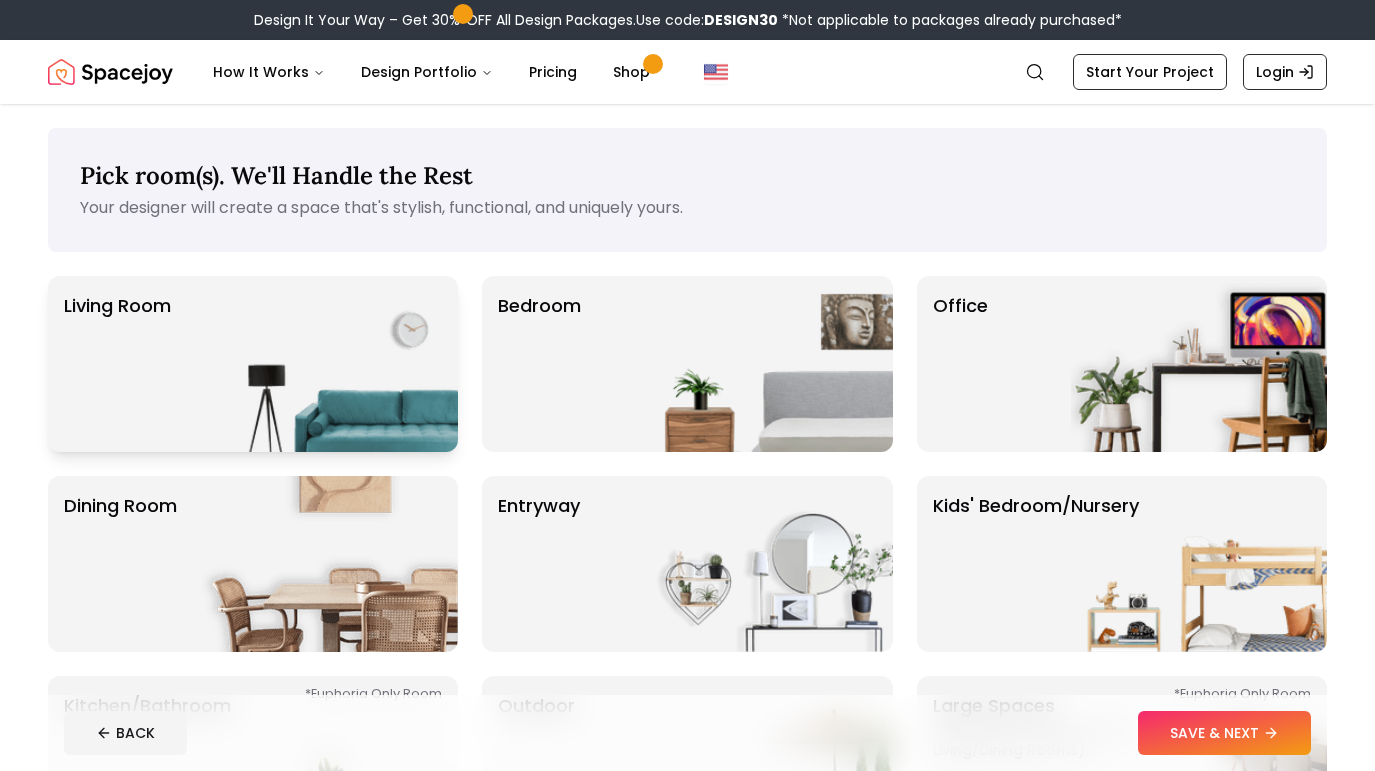 click at bounding box center (330, 364) 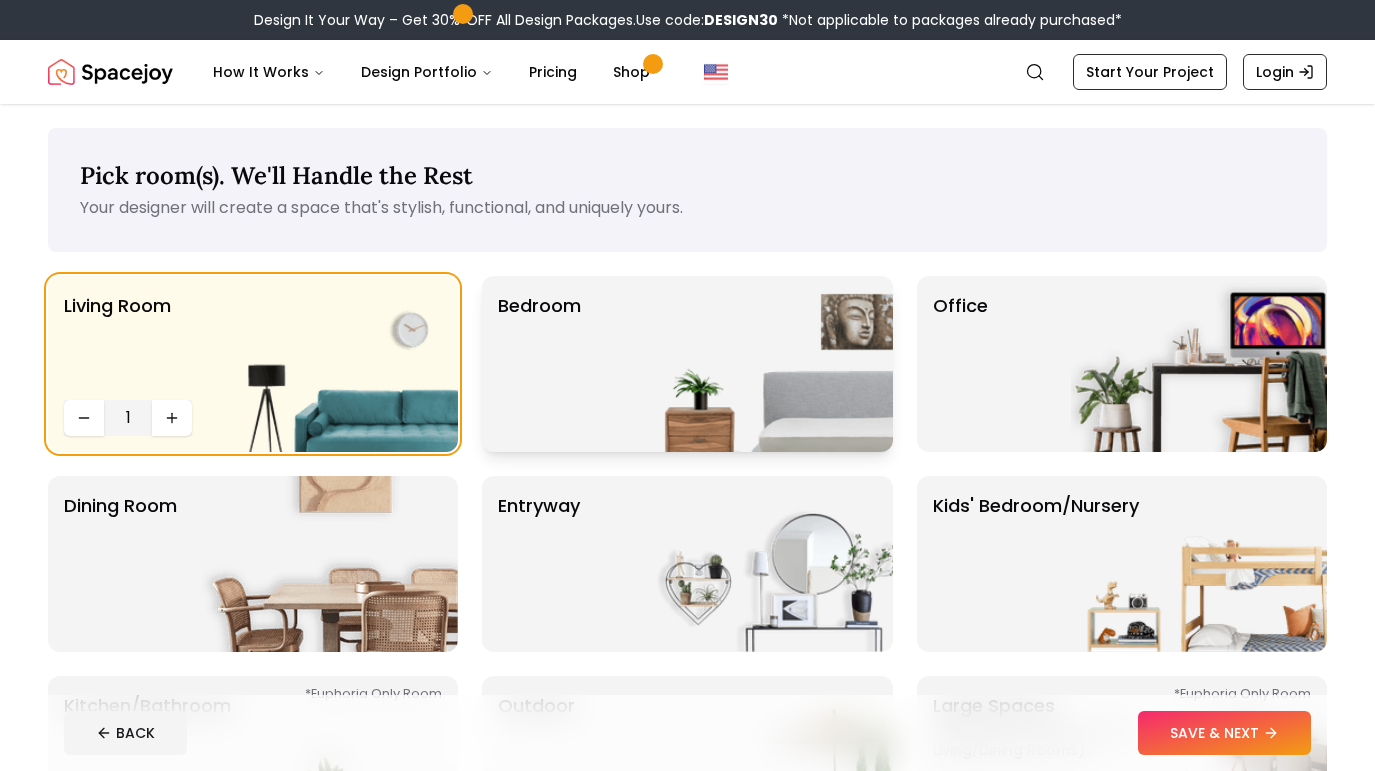 click on "Bedroom" at bounding box center (687, 364) 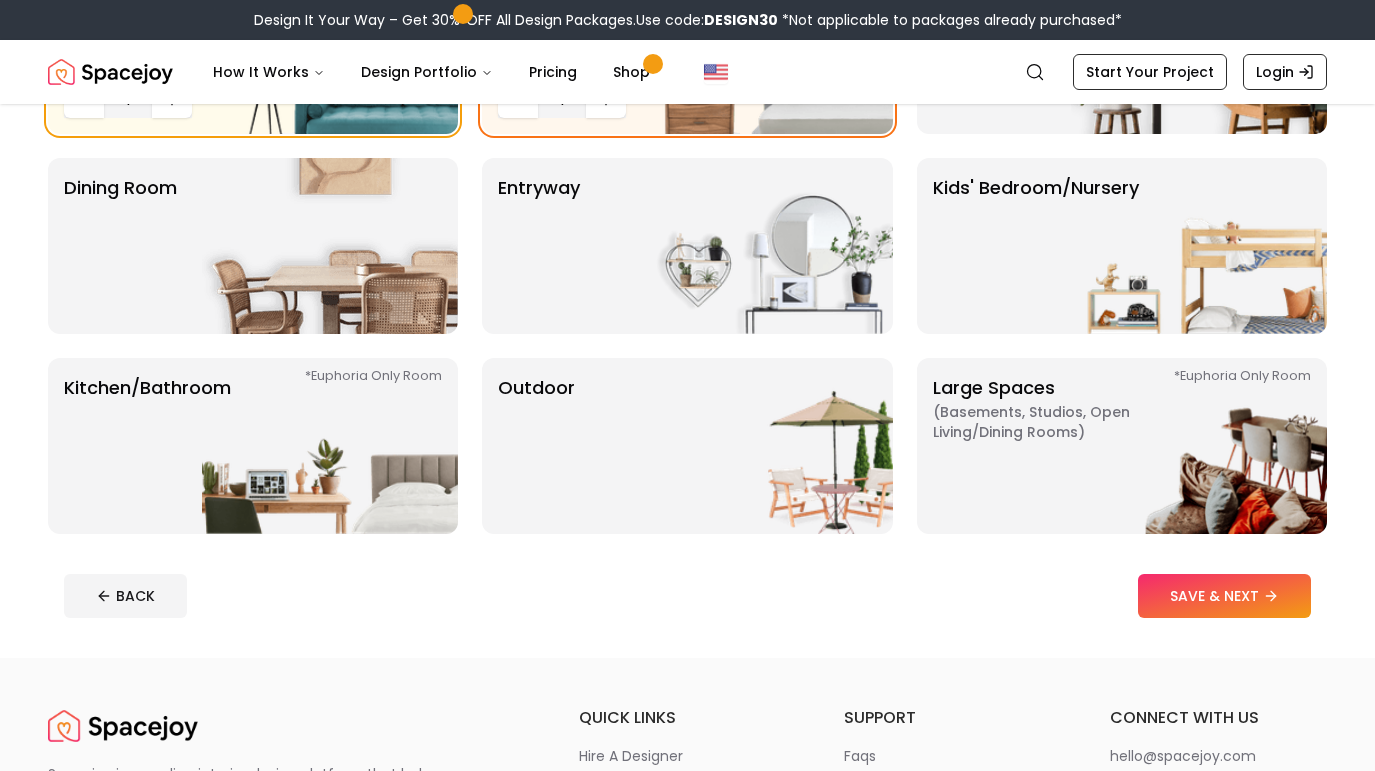 scroll, scrollTop: 326, scrollLeft: 0, axis: vertical 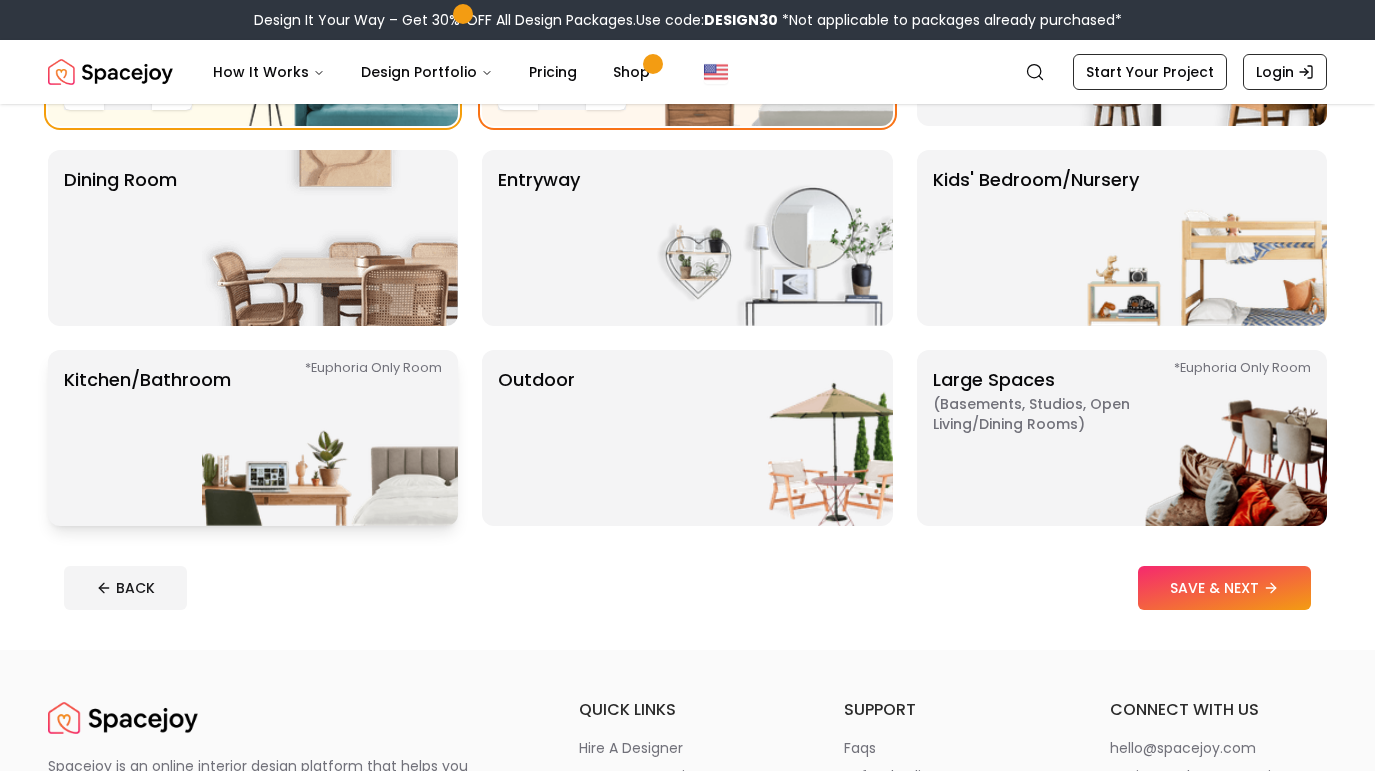 click at bounding box center (330, 438) 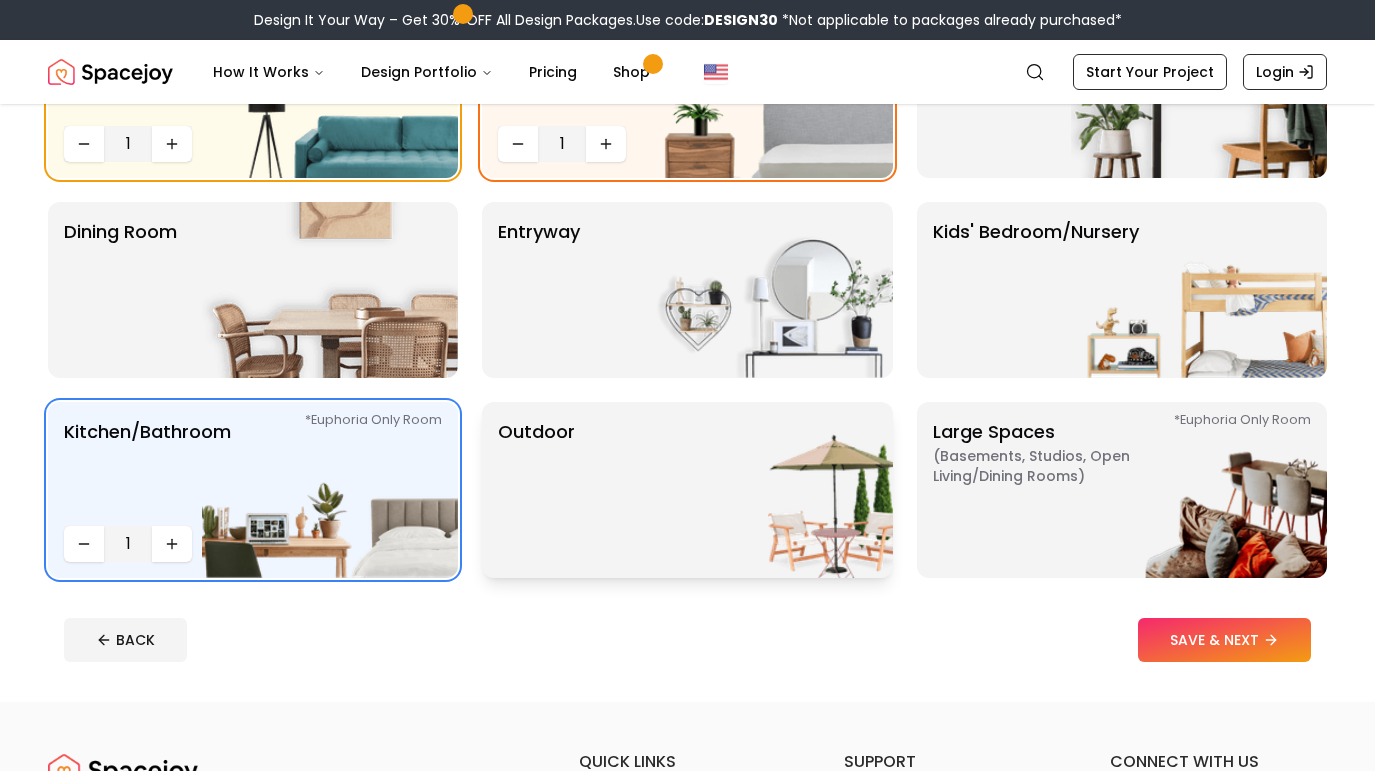 scroll, scrollTop: 334, scrollLeft: 0, axis: vertical 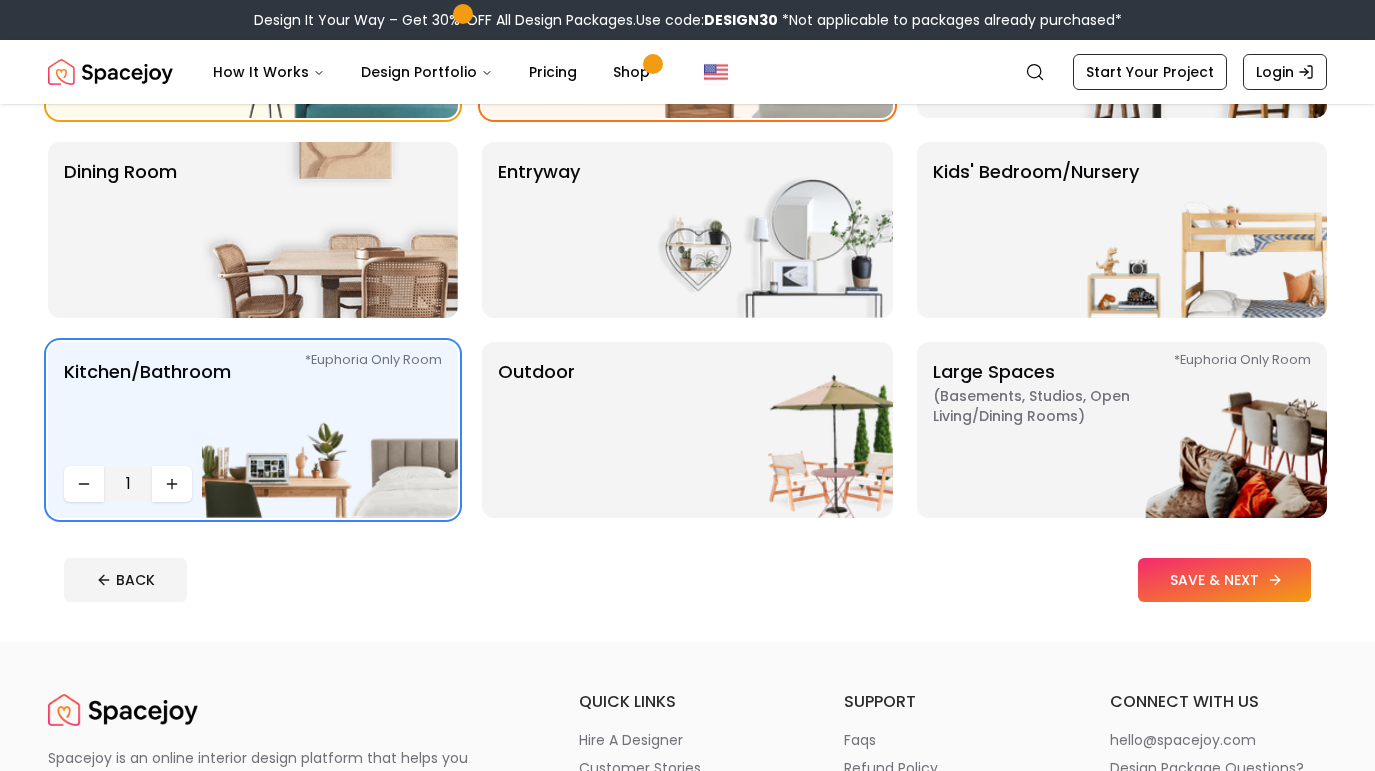 click on "SAVE & NEXT" at bounding box center (1224, 580) 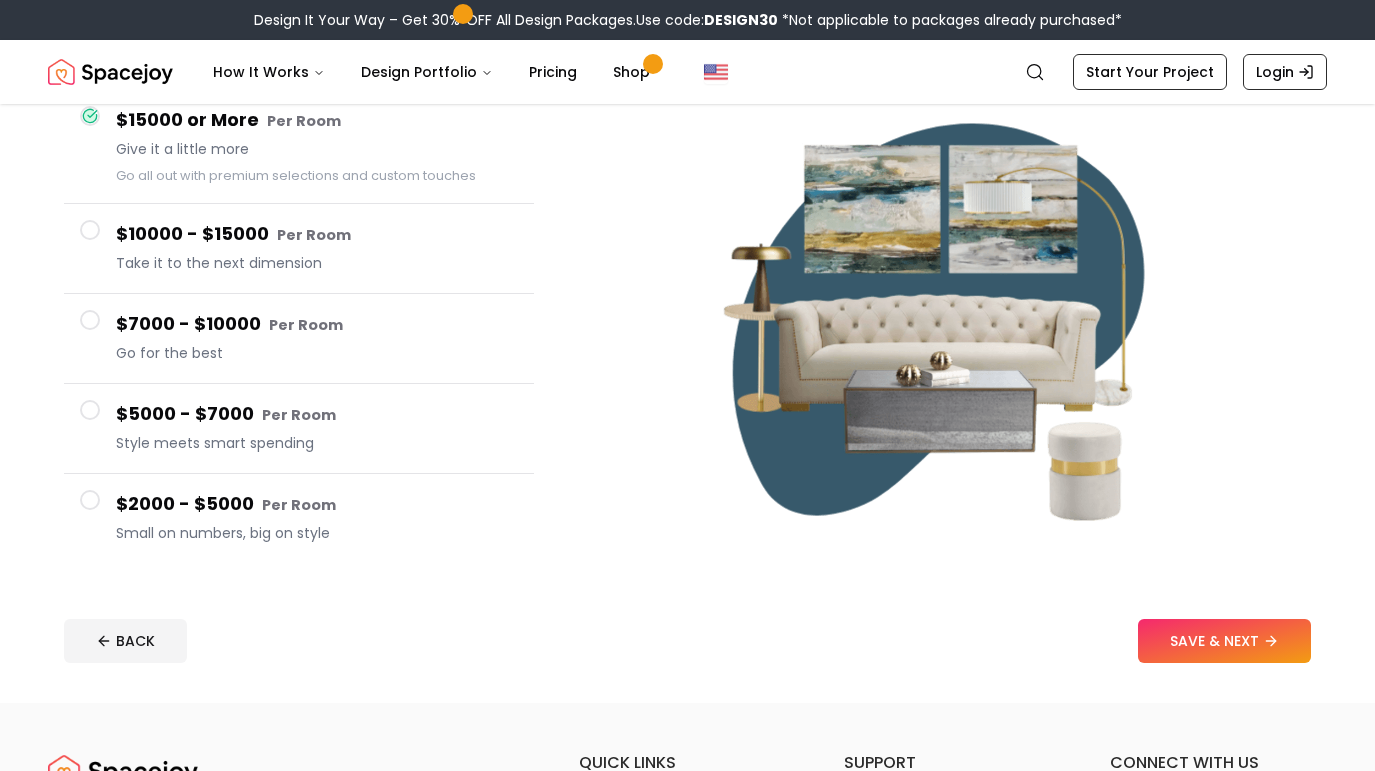 scroll, scrollTop: 205, scrollLeft: 0, axis: vertical 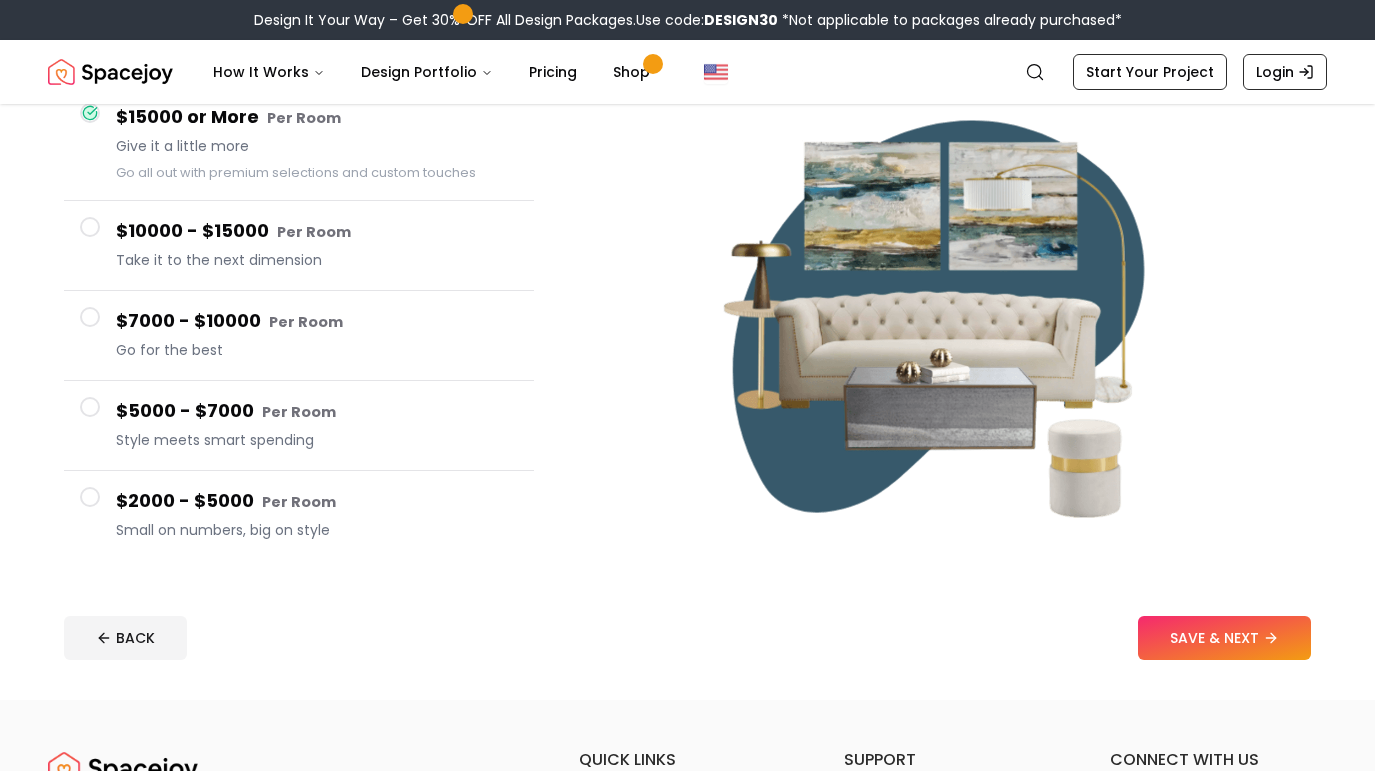 click on "$2000 - $5000    Per Room" at bounding box center [317, 501] 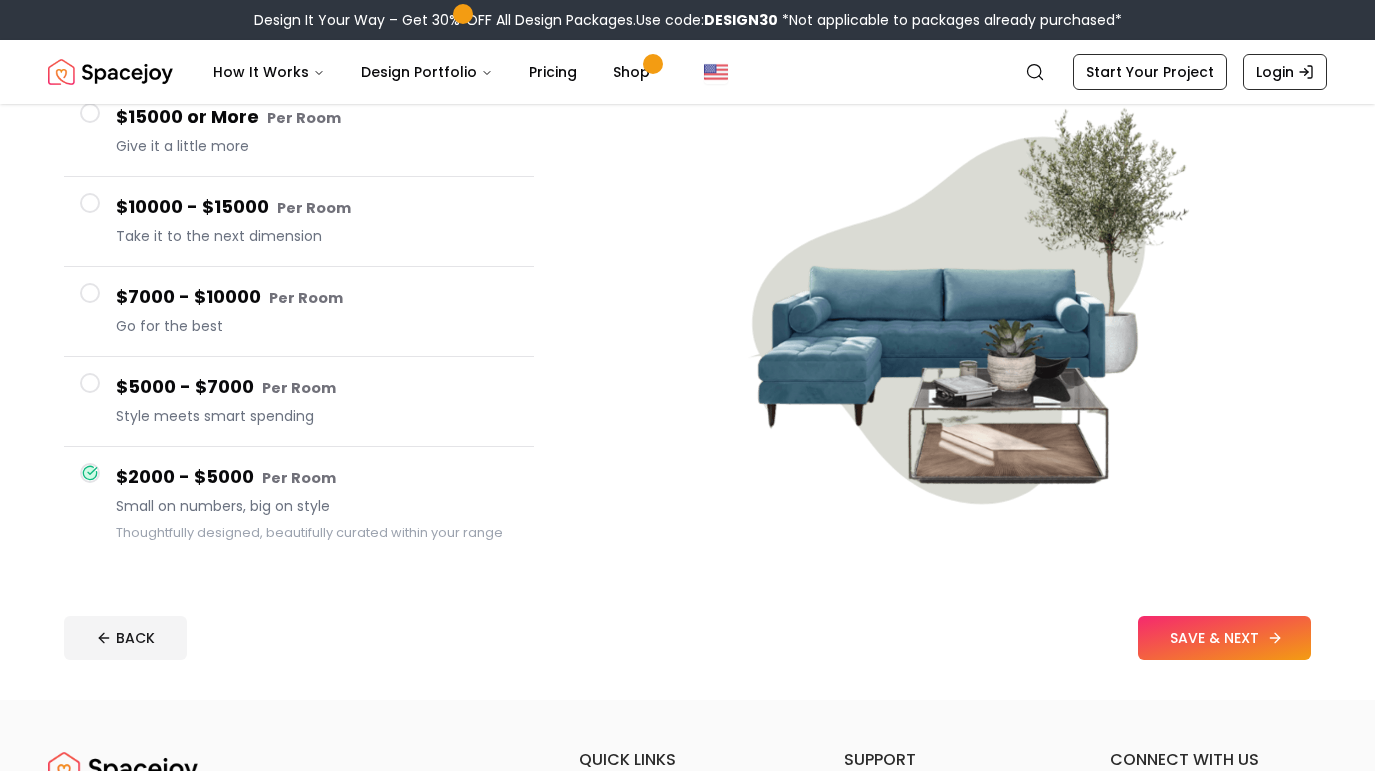 click on "SAVE & NEXT" at bounding box center (1224, 638) 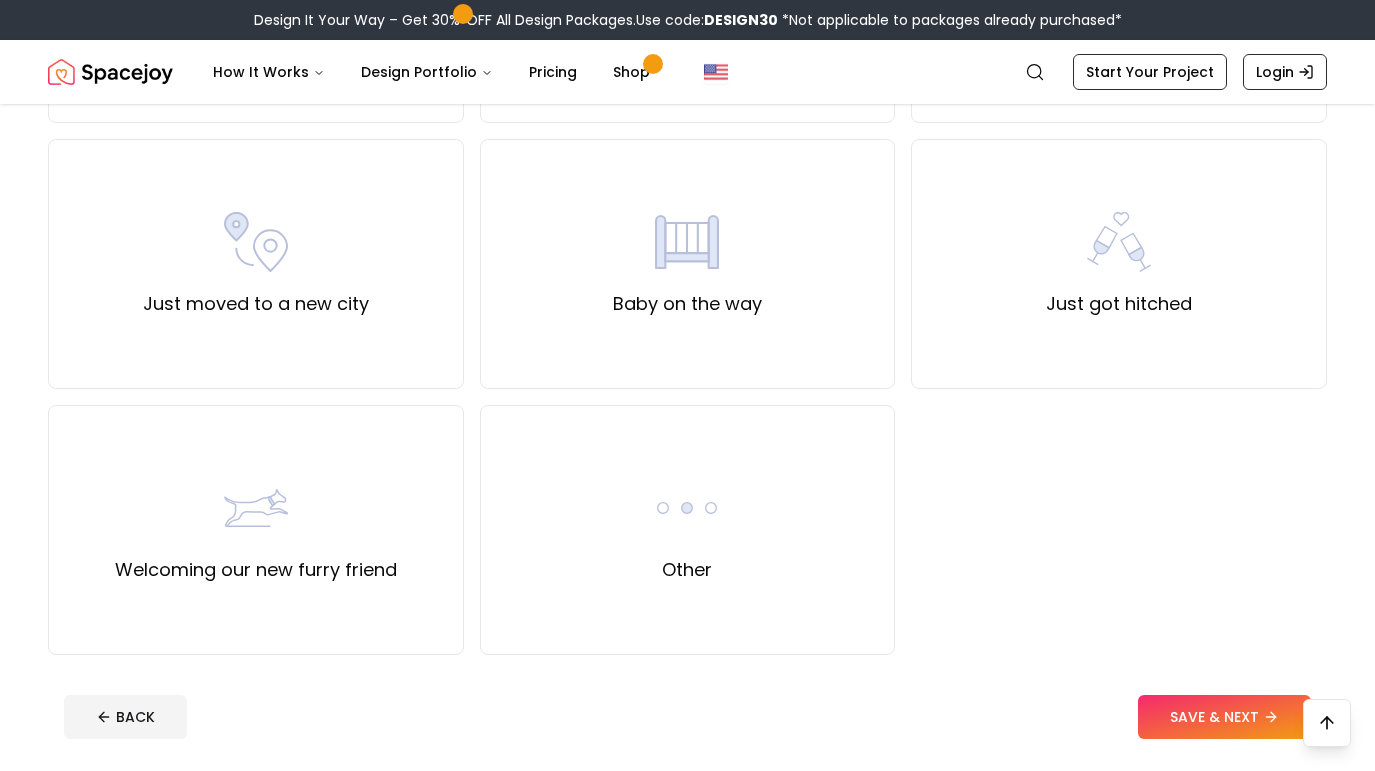 scroll, scrollTop: 679, scrollLeft: 0, axis: vertical 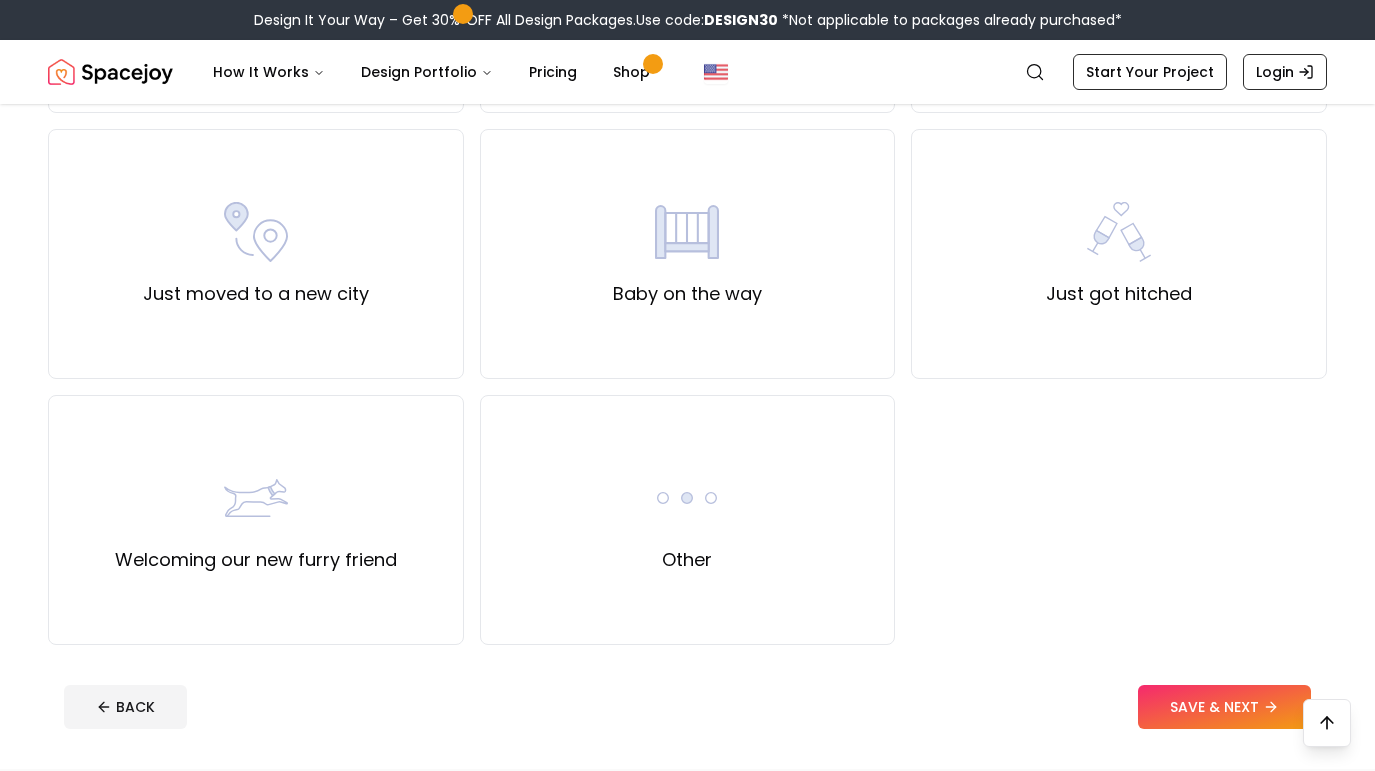 click on "Just moved to a new city" at bounding box center (256, 254) 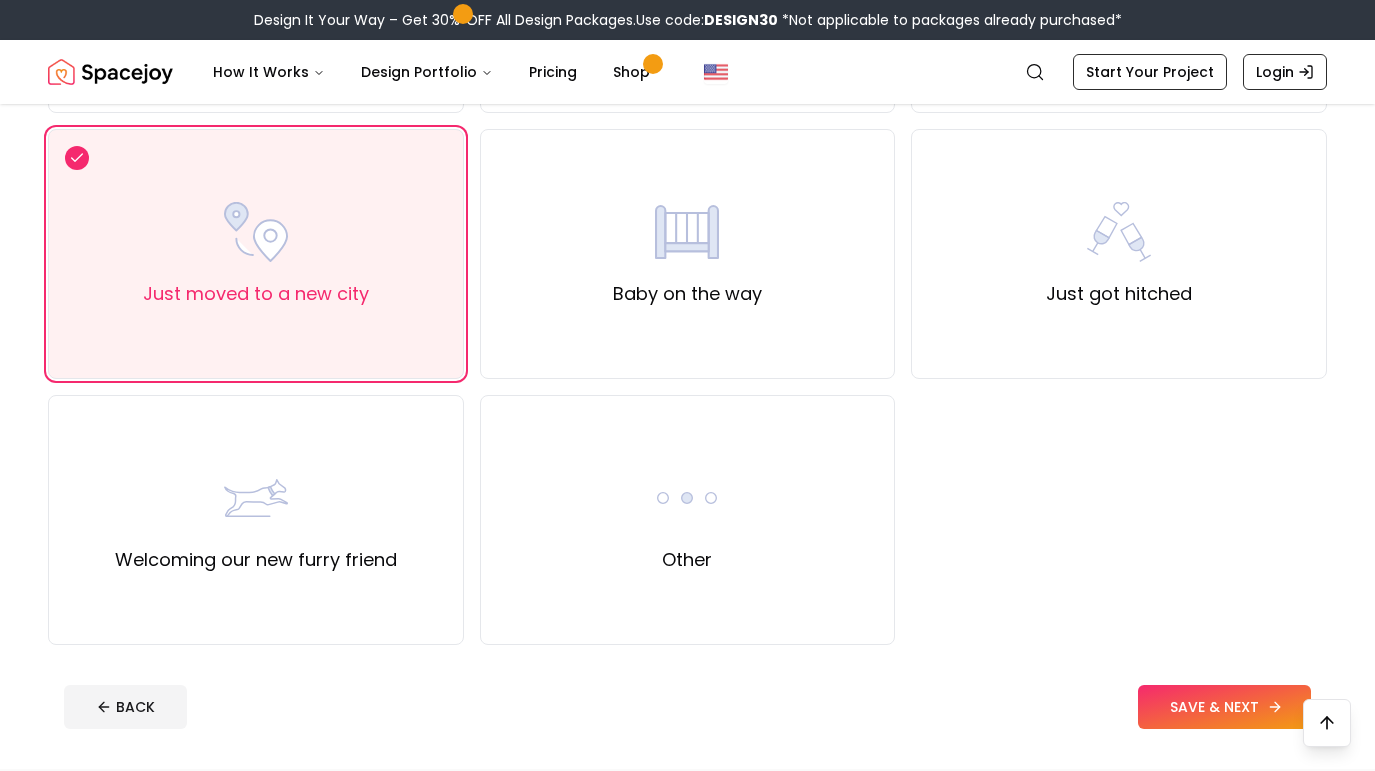 click on "SAVE & NEXT" at bounding box center (1224, 707) 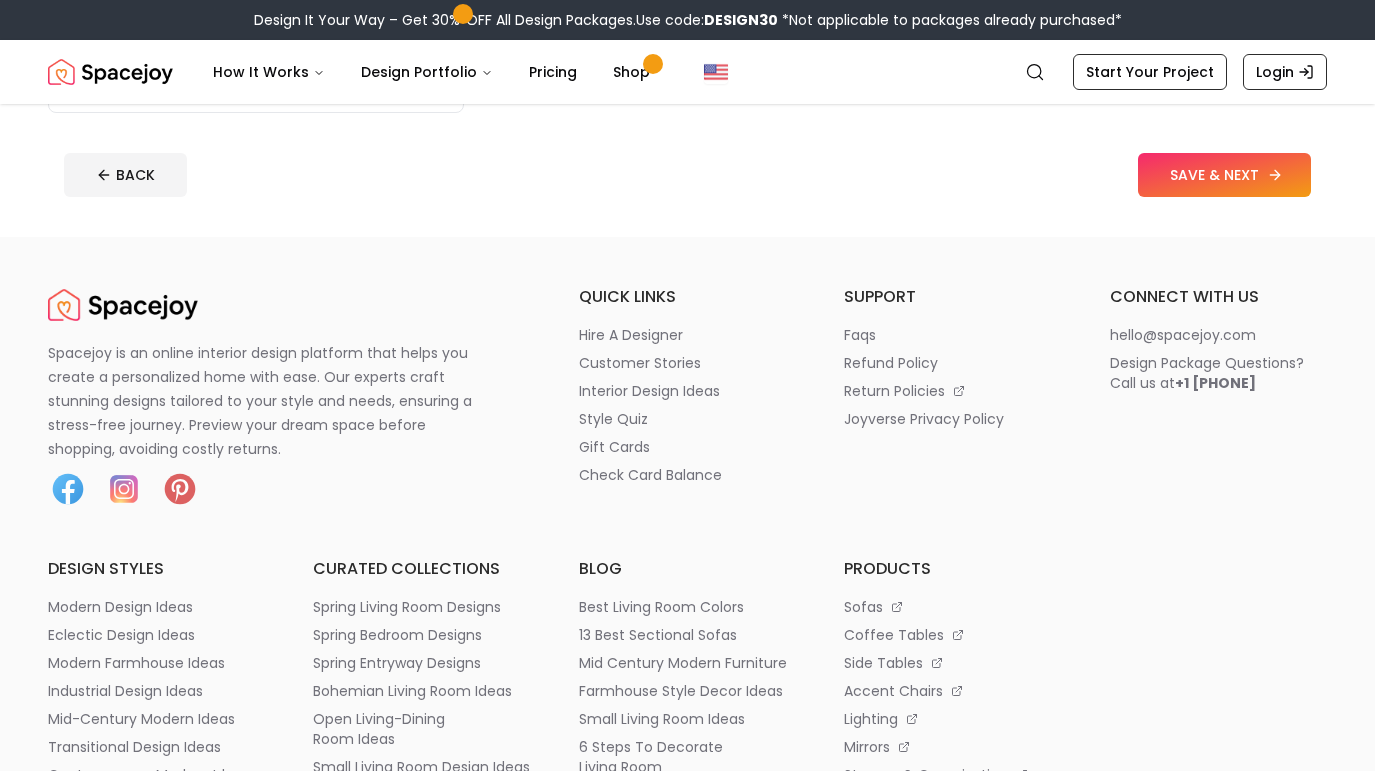 scroll, scrollTop: 0, scrollLeft: 0, axis: both 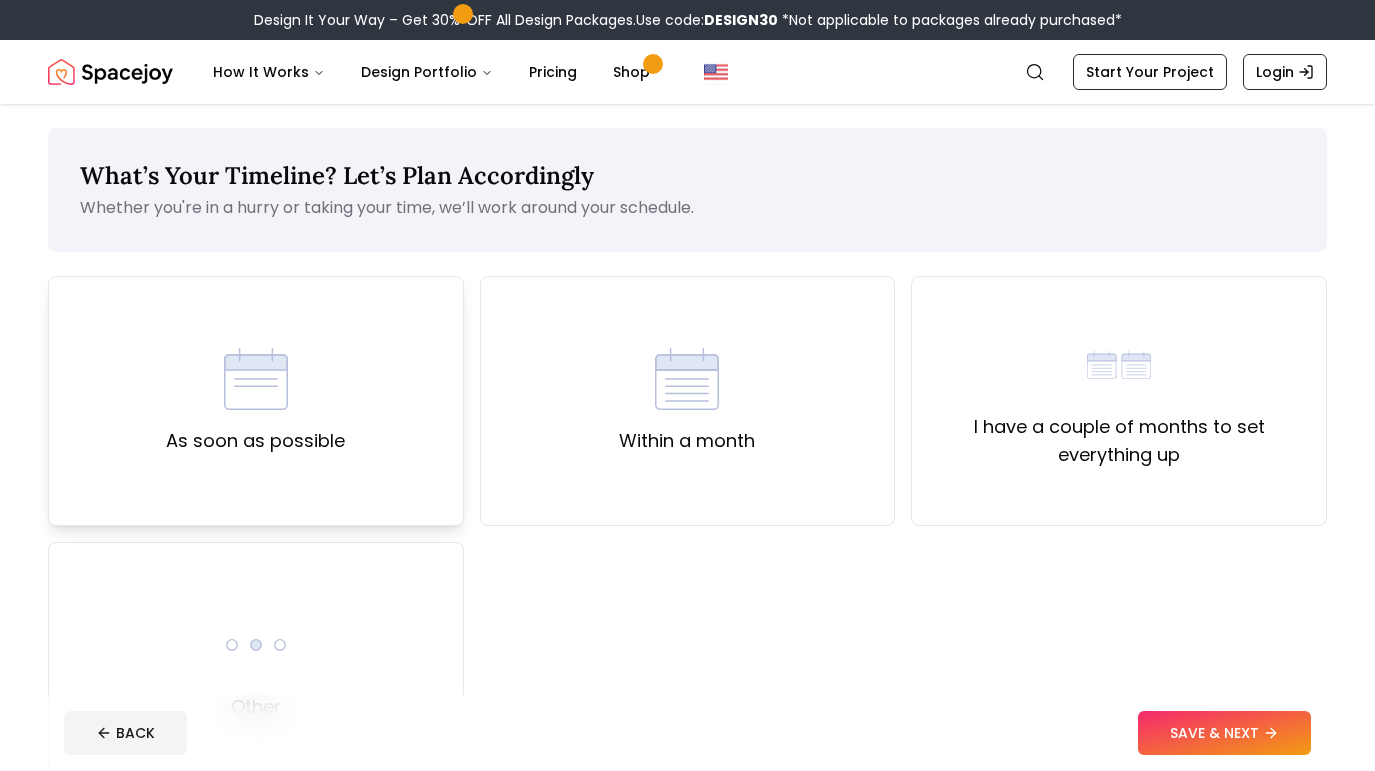 click on "As soon as possible" at bounding box center [256, 401] 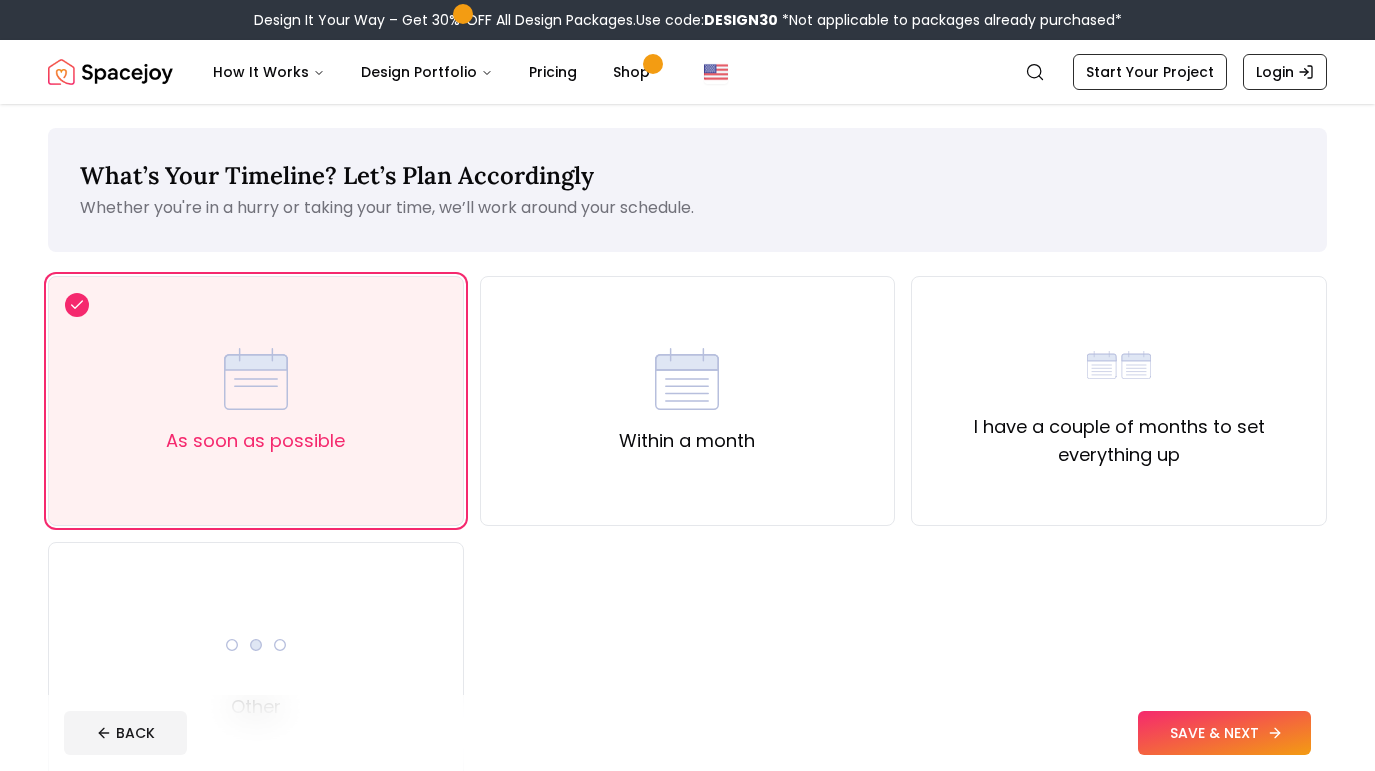 click on "SAVE & NEXT" at bounding box center (1224, 733) 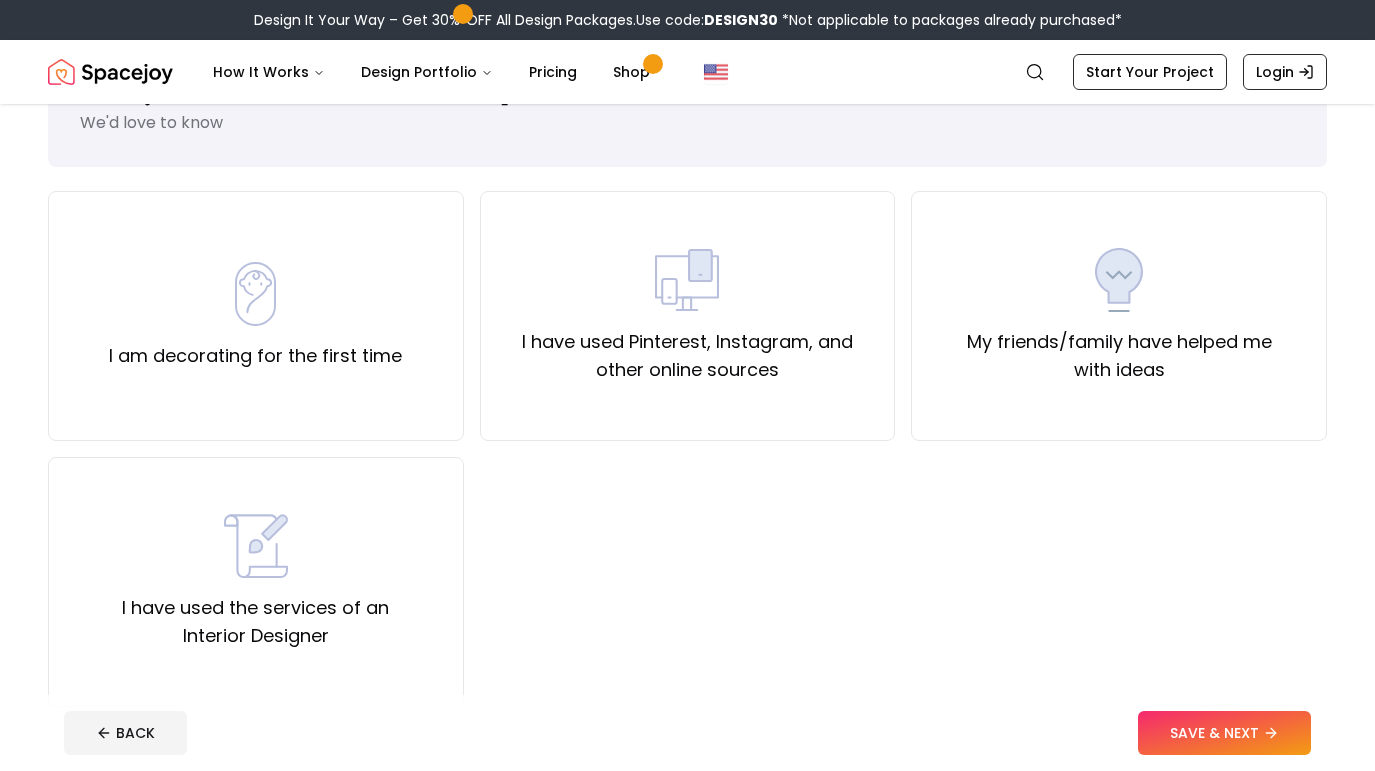 scroll, scrollTop: 105, scrollLeft: 0, axis: vertical 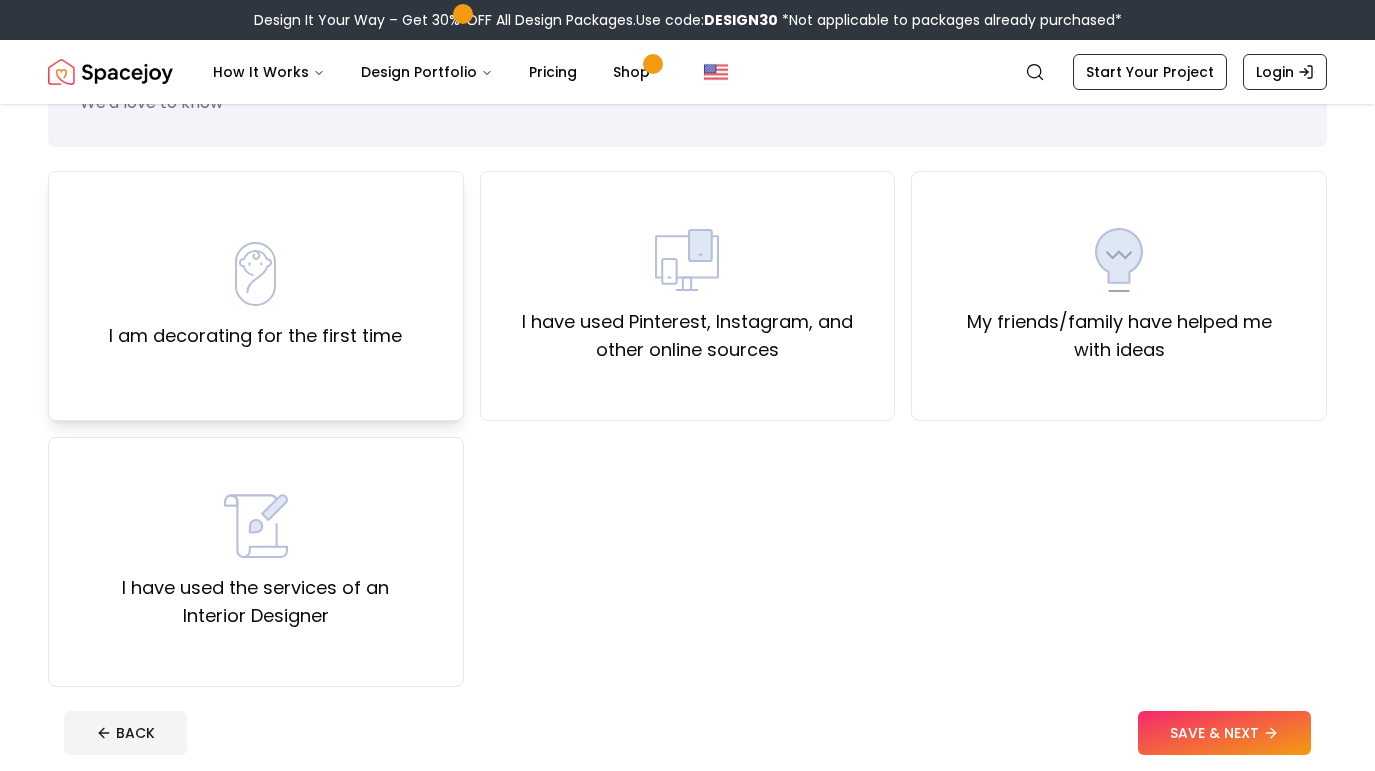 click on "I am decorating for the first time" at bounding box center (255, 336) 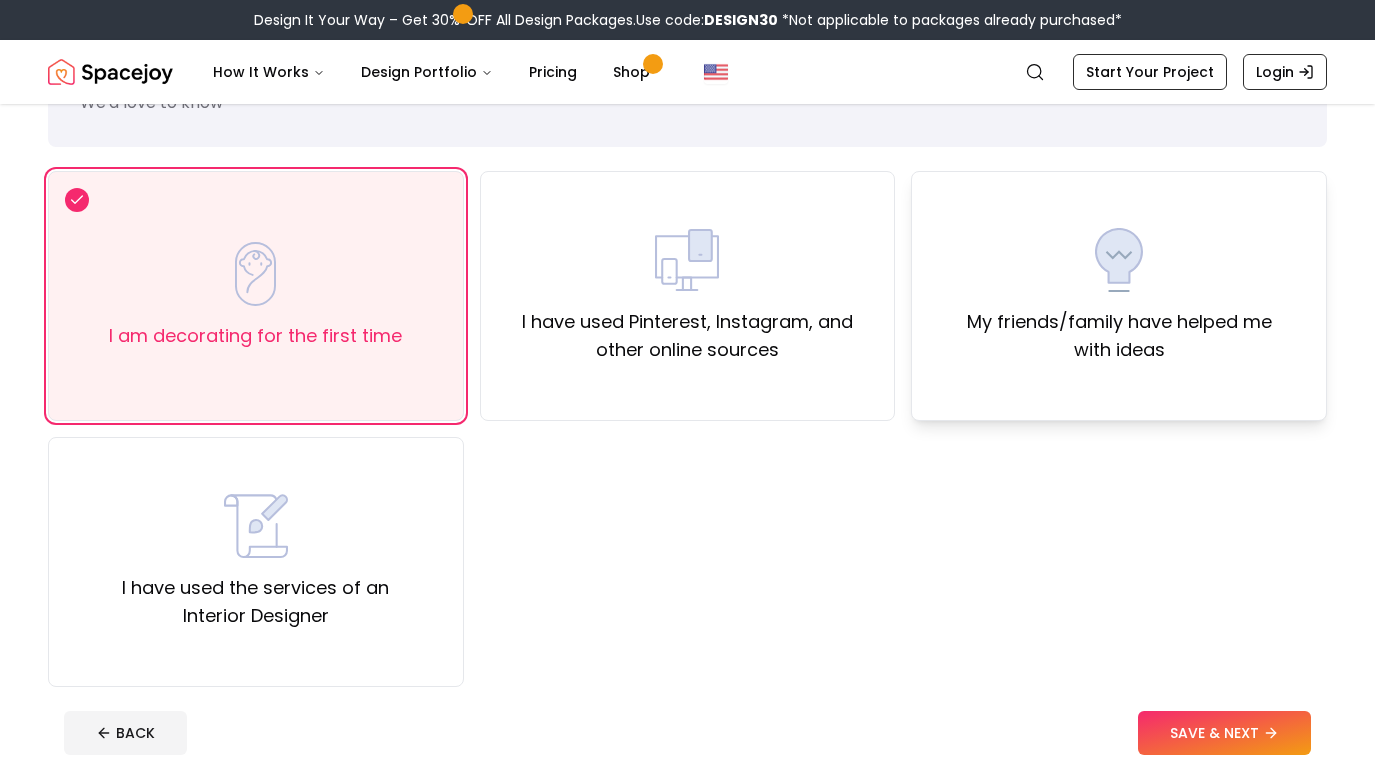 click on "My friends/family have helped me with ideas" at bounding box center (1119, 296) 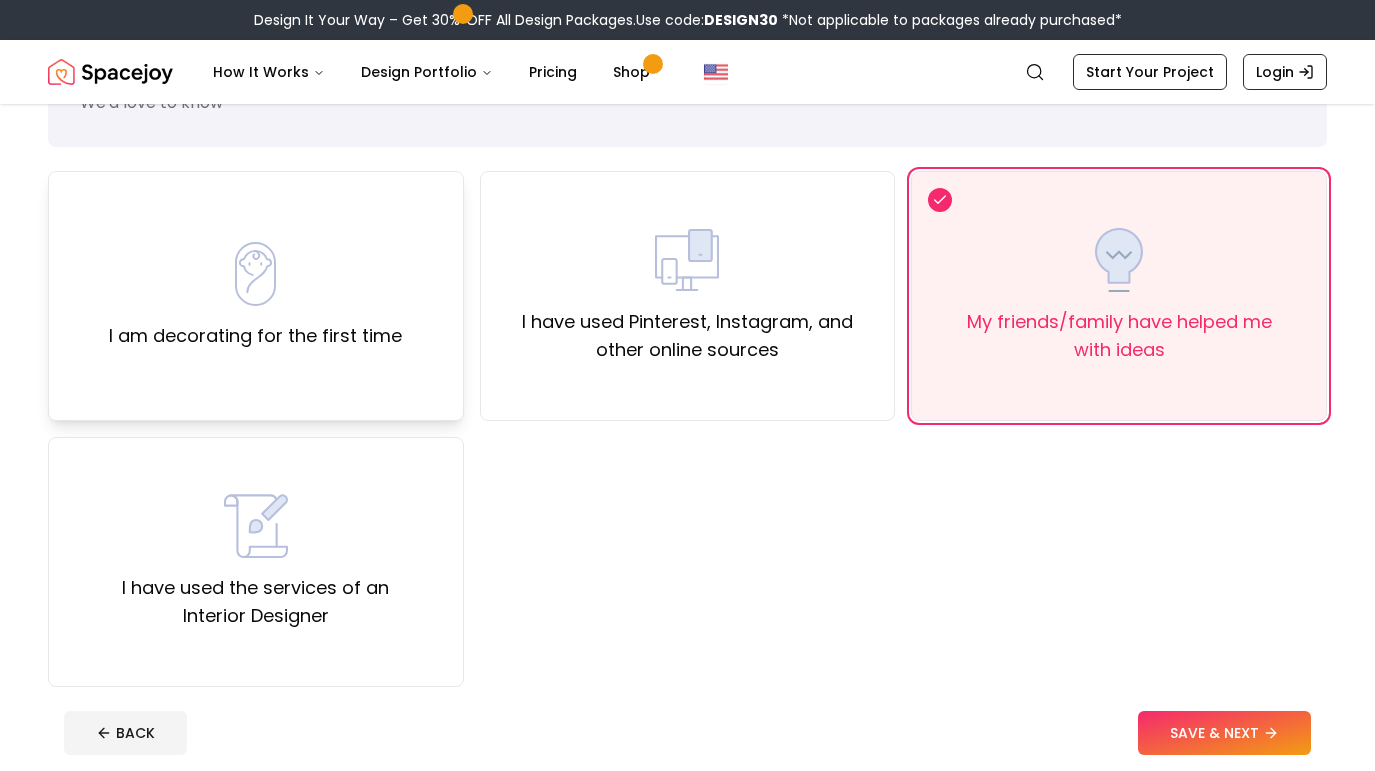 click on "I am decorating for the first time" at bounding box center (256, 296) 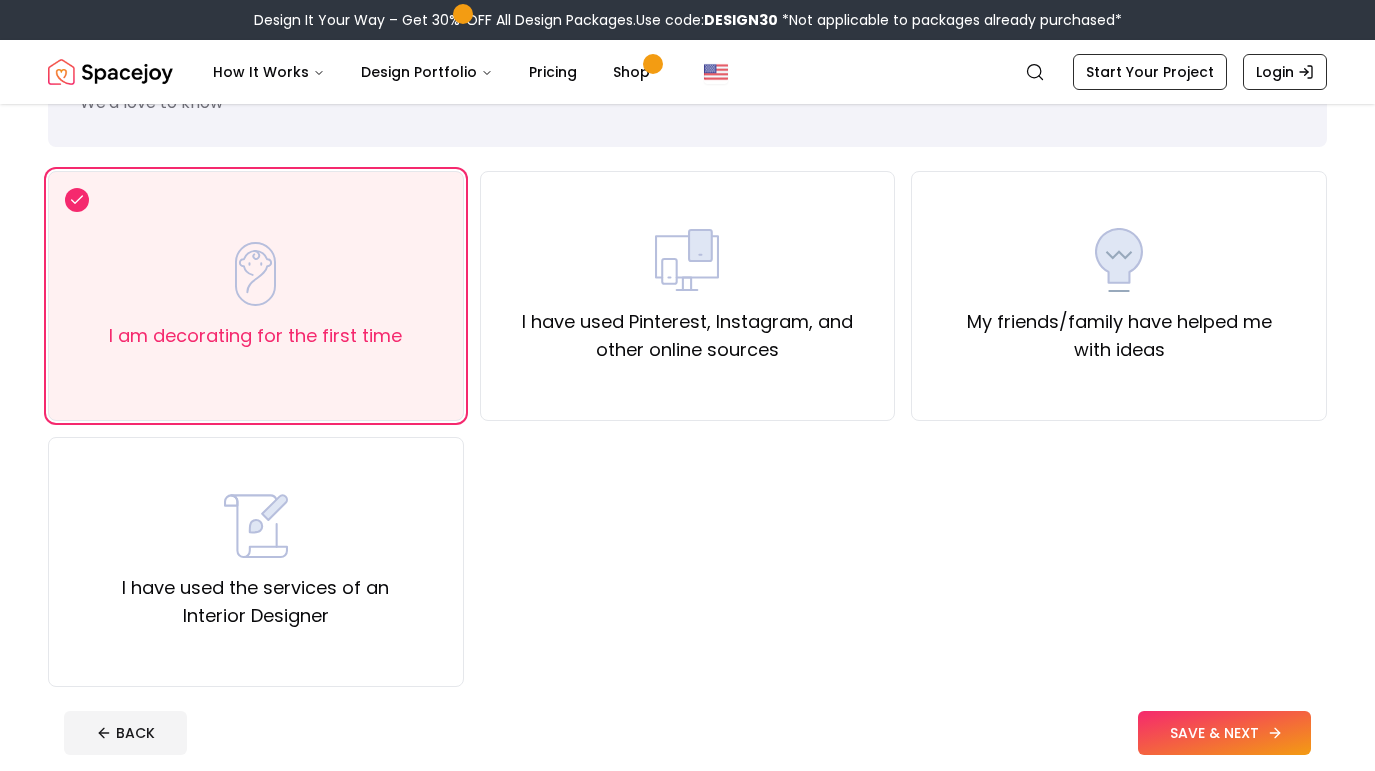 click on "SAVE & NEXT" at bounding box center (1224, 733) 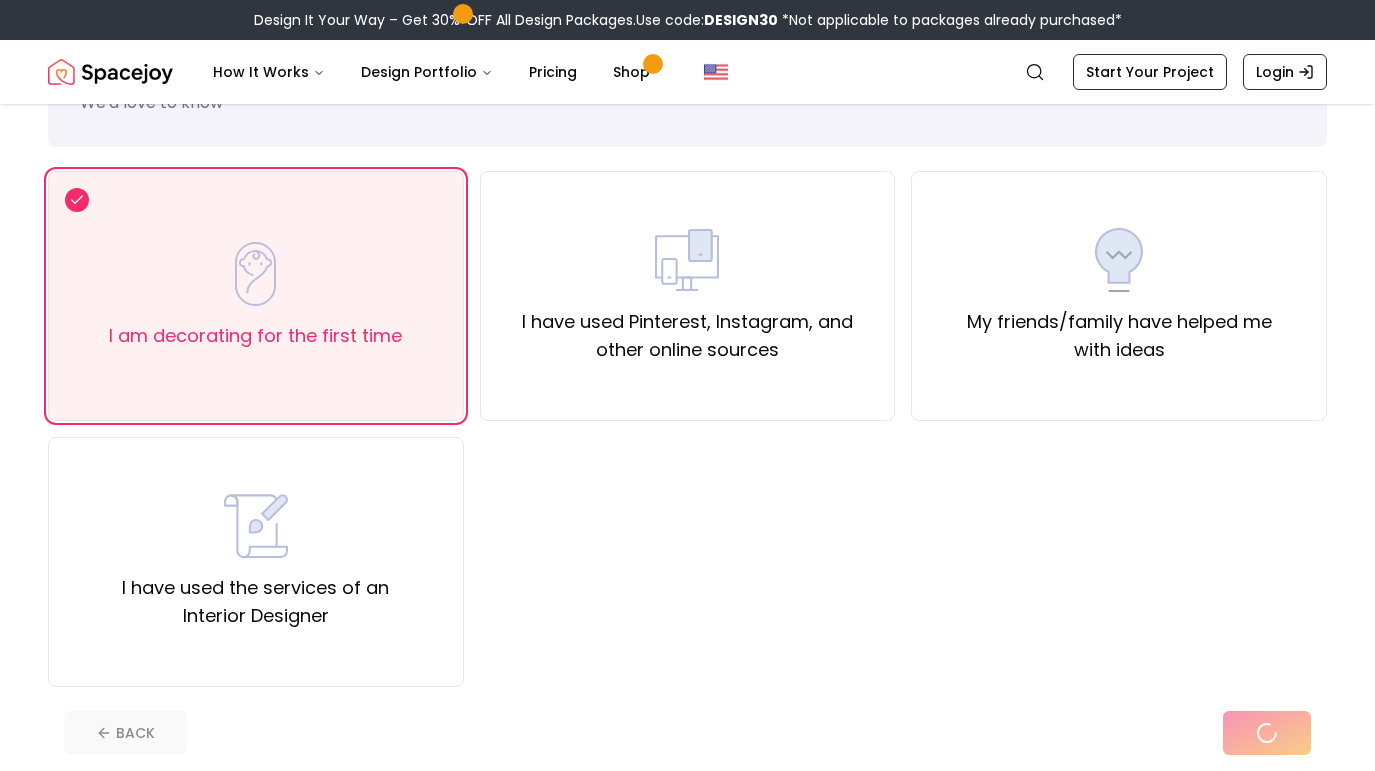 scroll, scrollTop: 0, scrollLeft: 0, axis: both 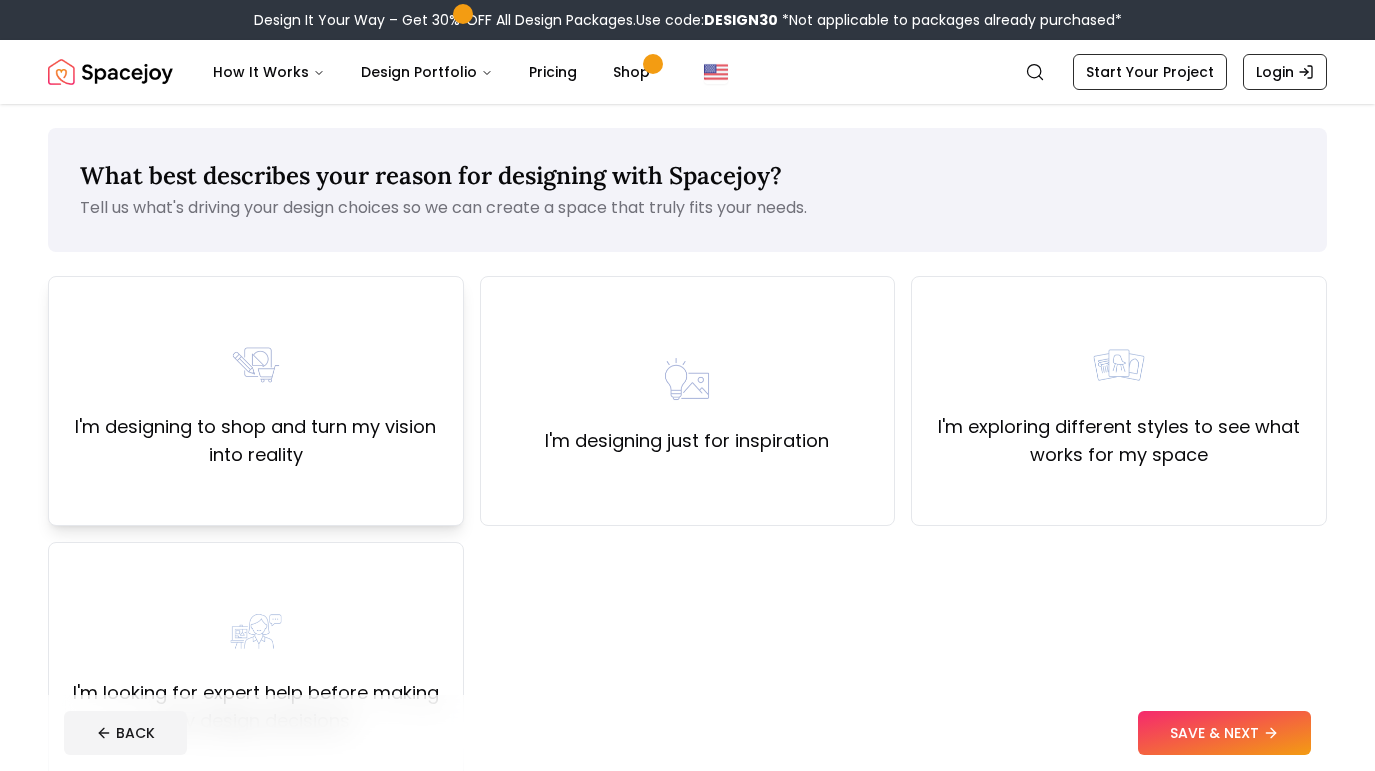 click on "I'm designing to shop and turn my vision into reality" at bounding box center (256, 441) 